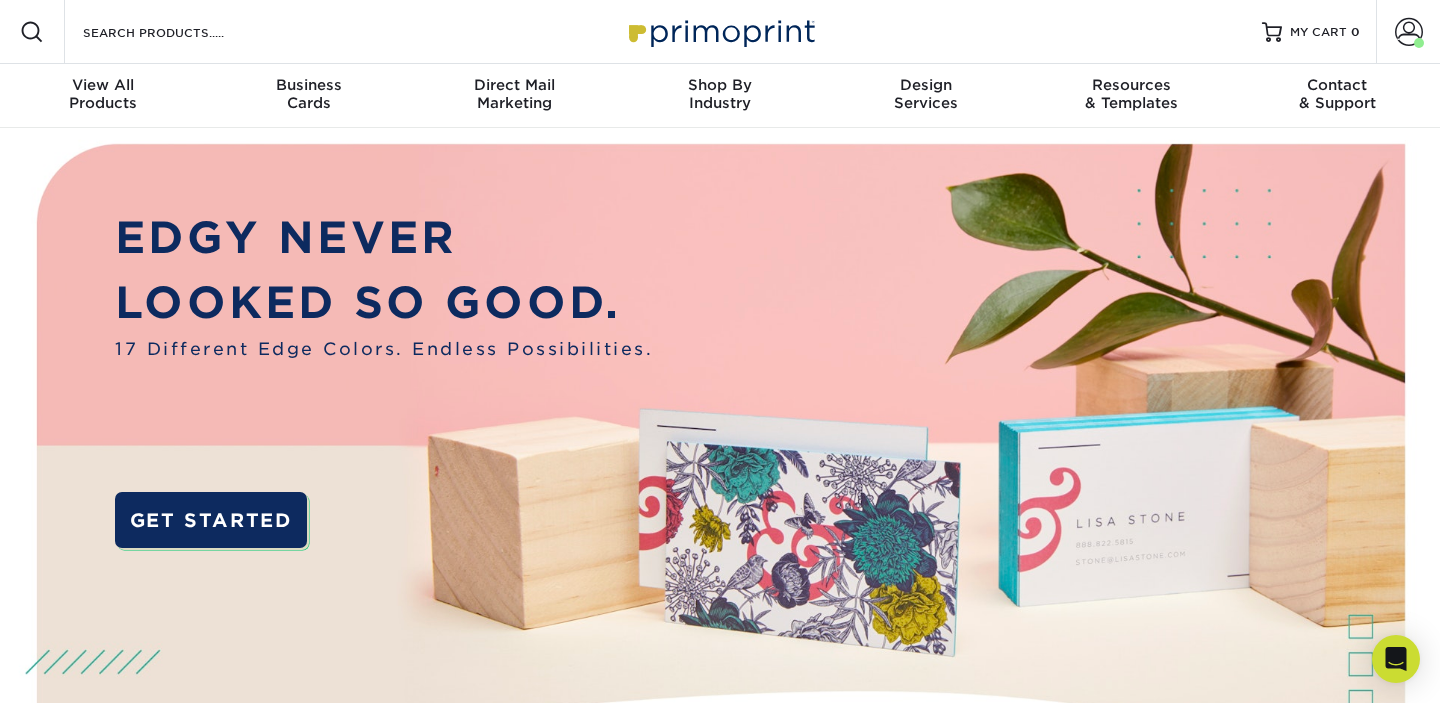 scroll, scrollTop: 0, scrollLeft: 0, axis: both 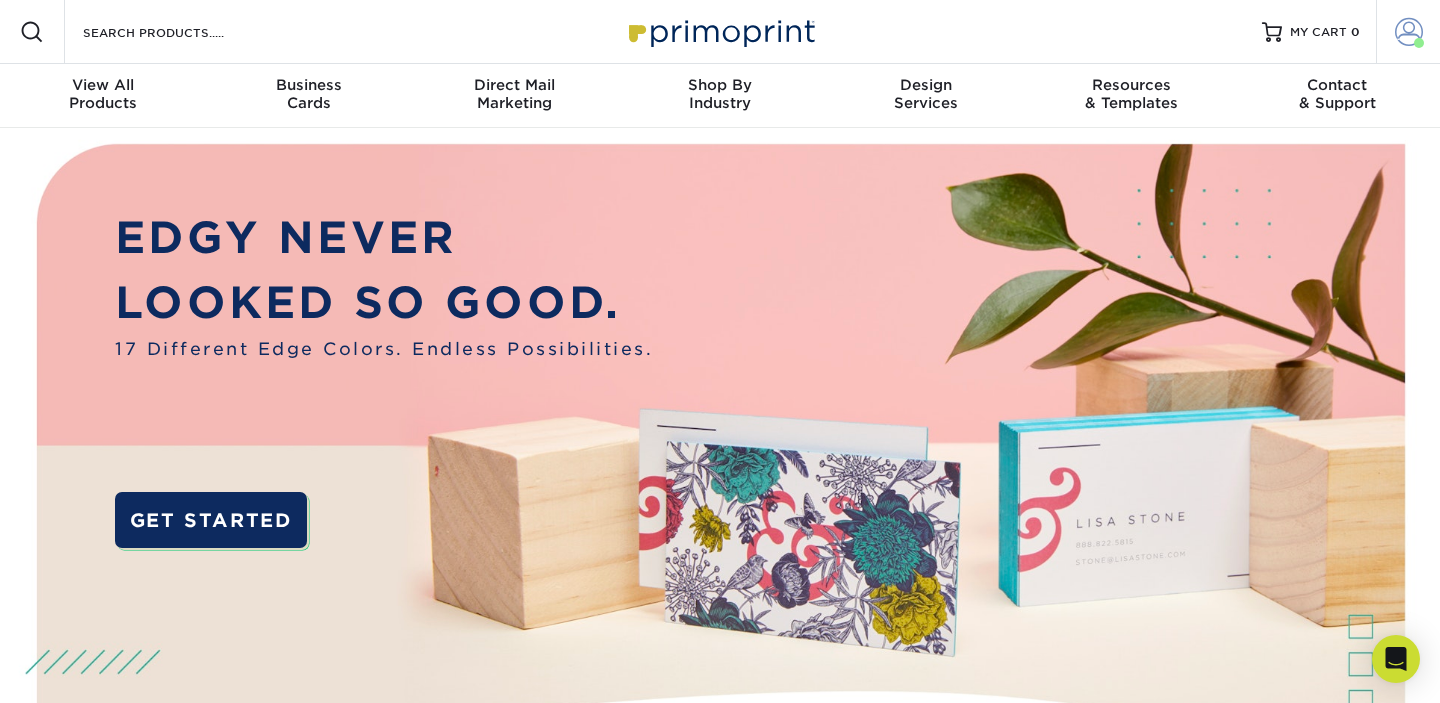 click on "Account" at bounding box center (1408, 32) 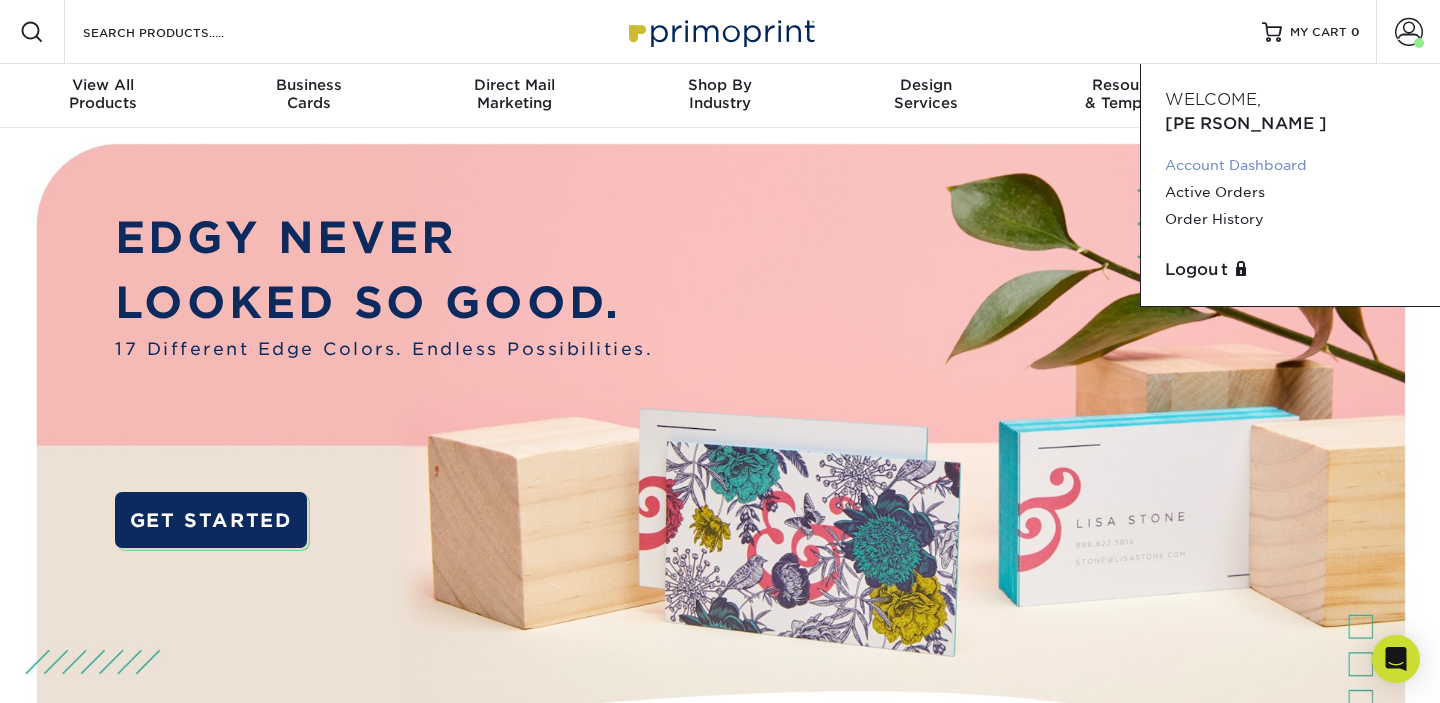 click on "Account Dashboard" at bounding box center [1290, 165] 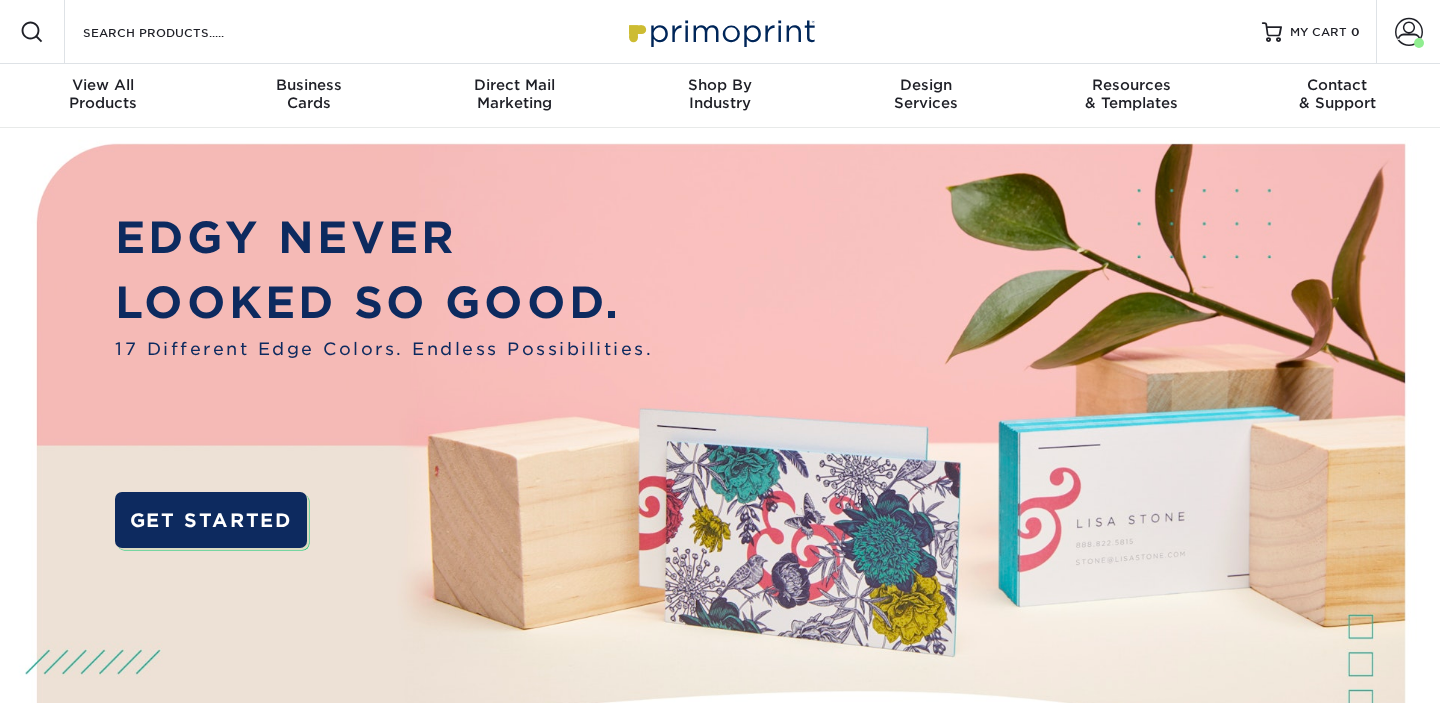 scroll, scrollTop: 0, scrollLeft: 0, axis: both 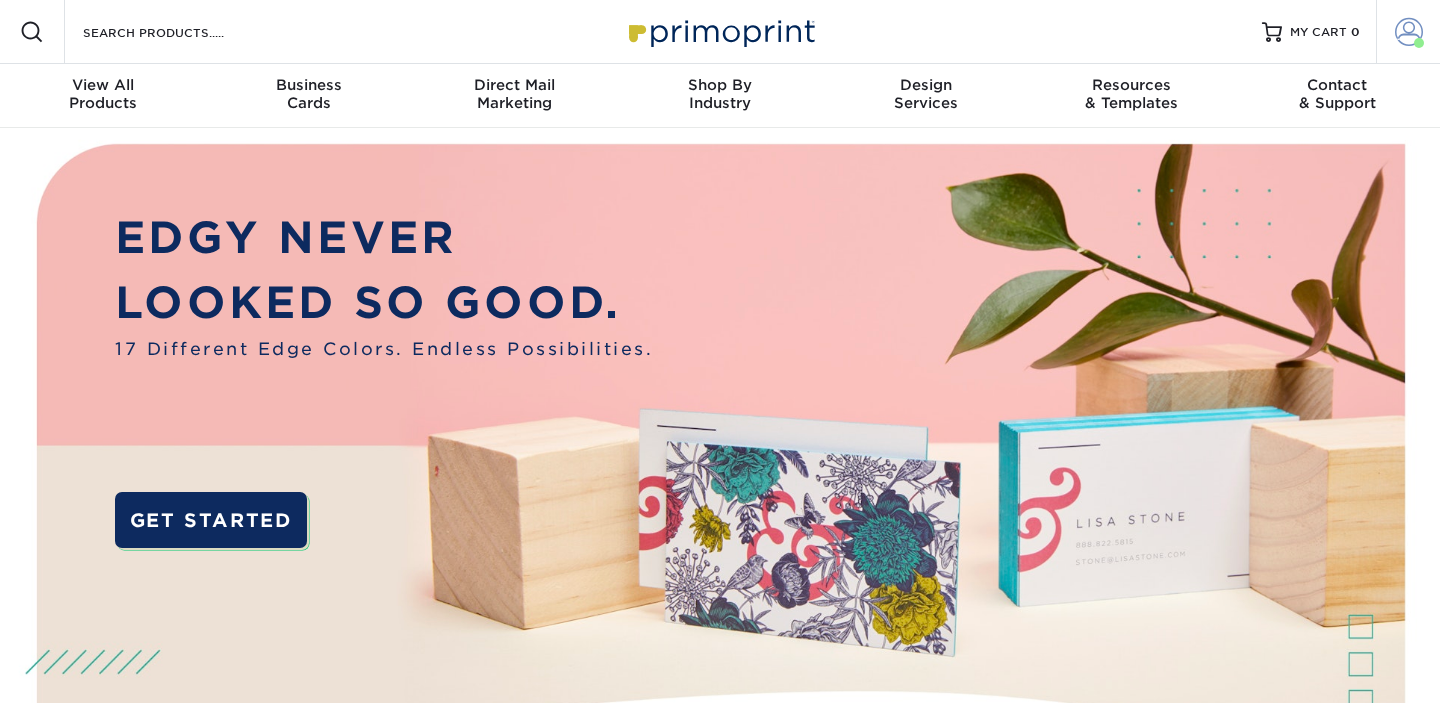 click at bounding box center (1409, 32) 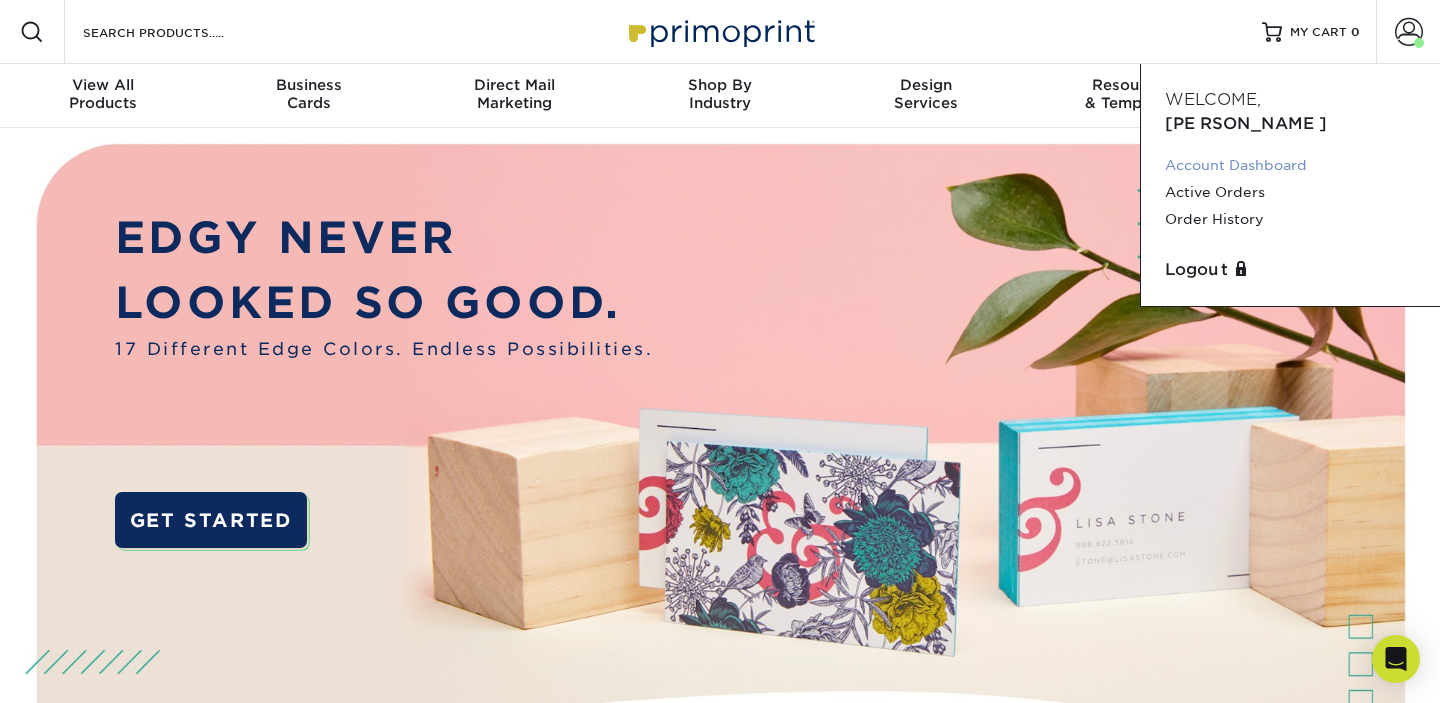 click on "Account Dashboard" at bounding box center [1290, 165] 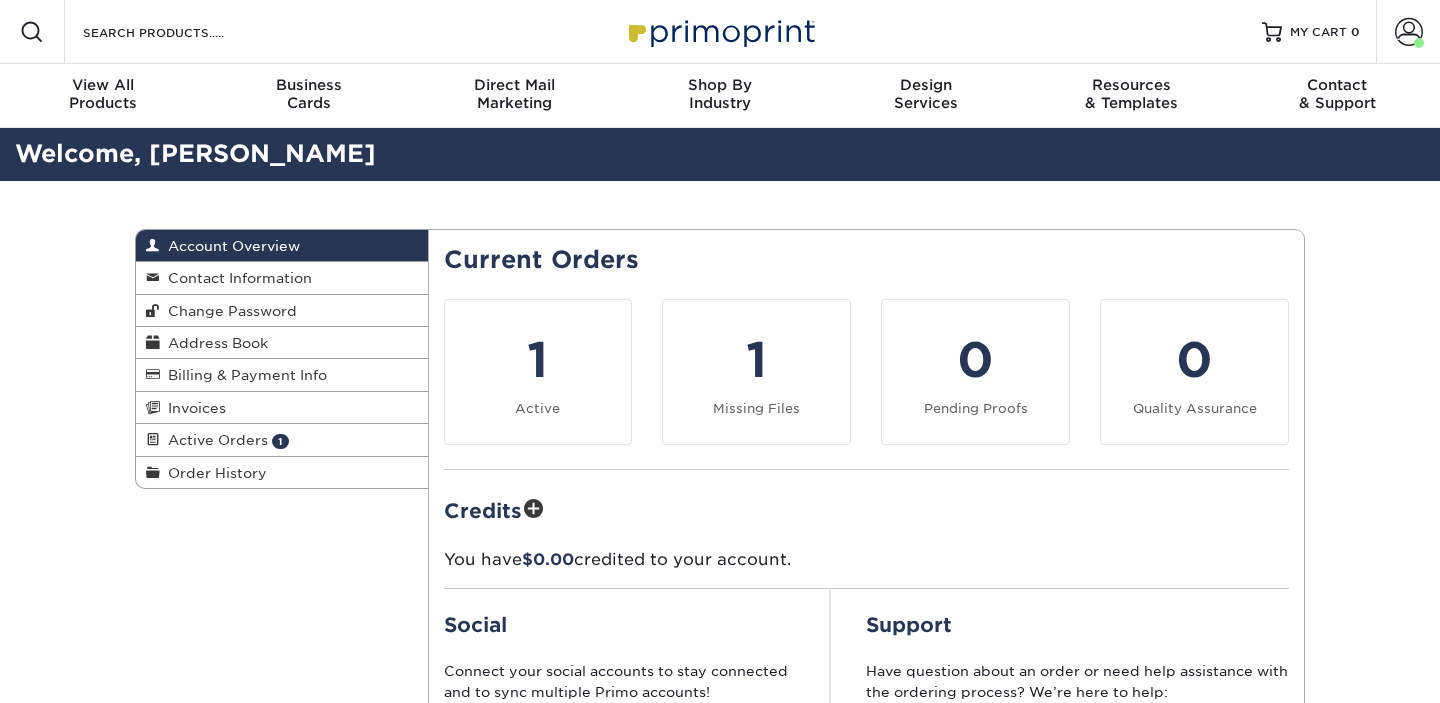 scroll, scrollTop: 0, scrollLeft: 0, axis: both 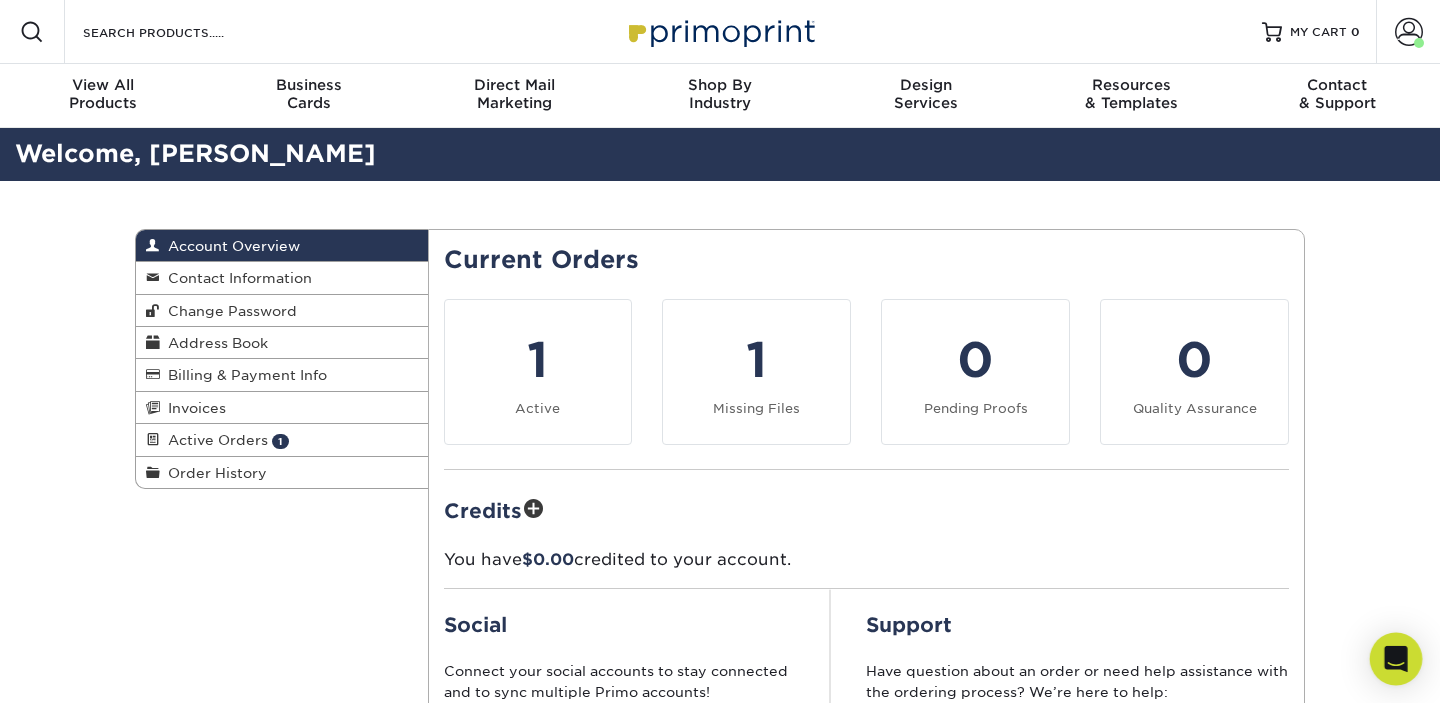 click 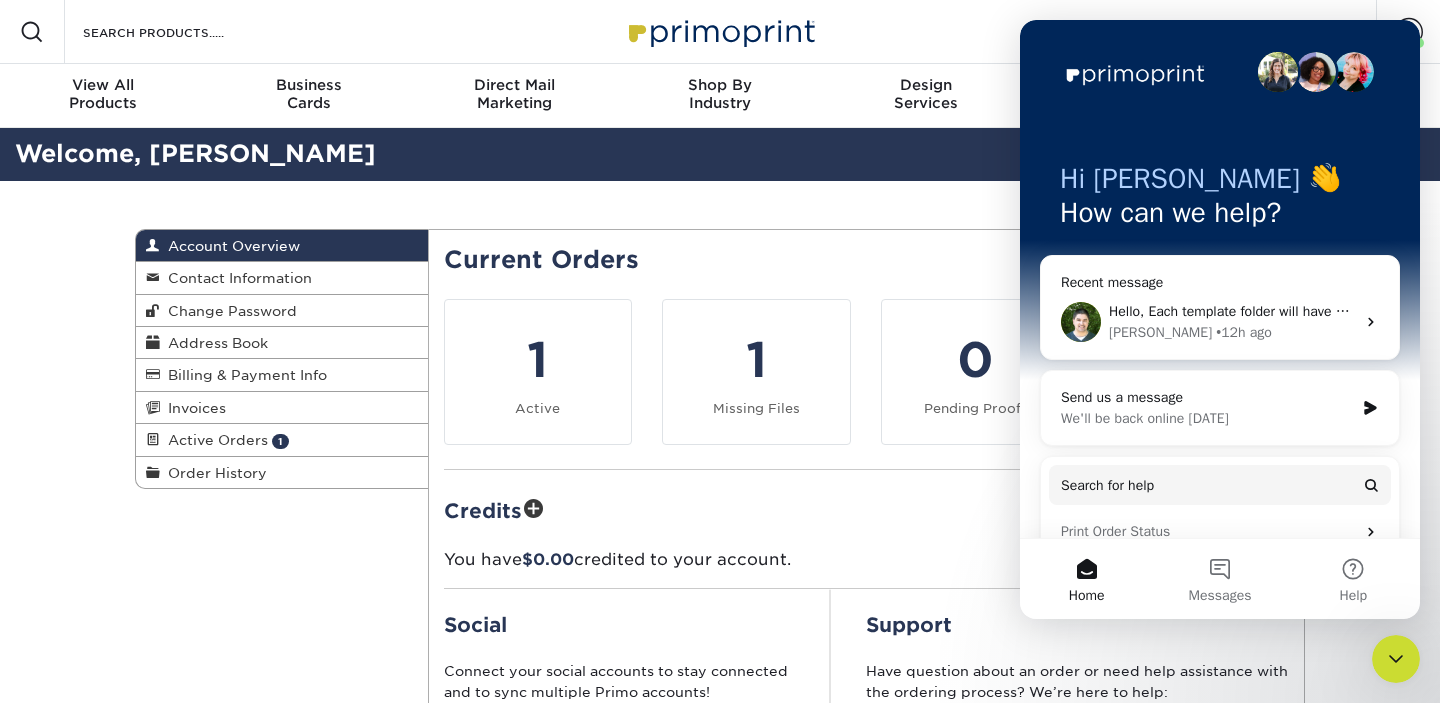 scroll, scrollTop: 0, scrollLeft: 0, axis: both 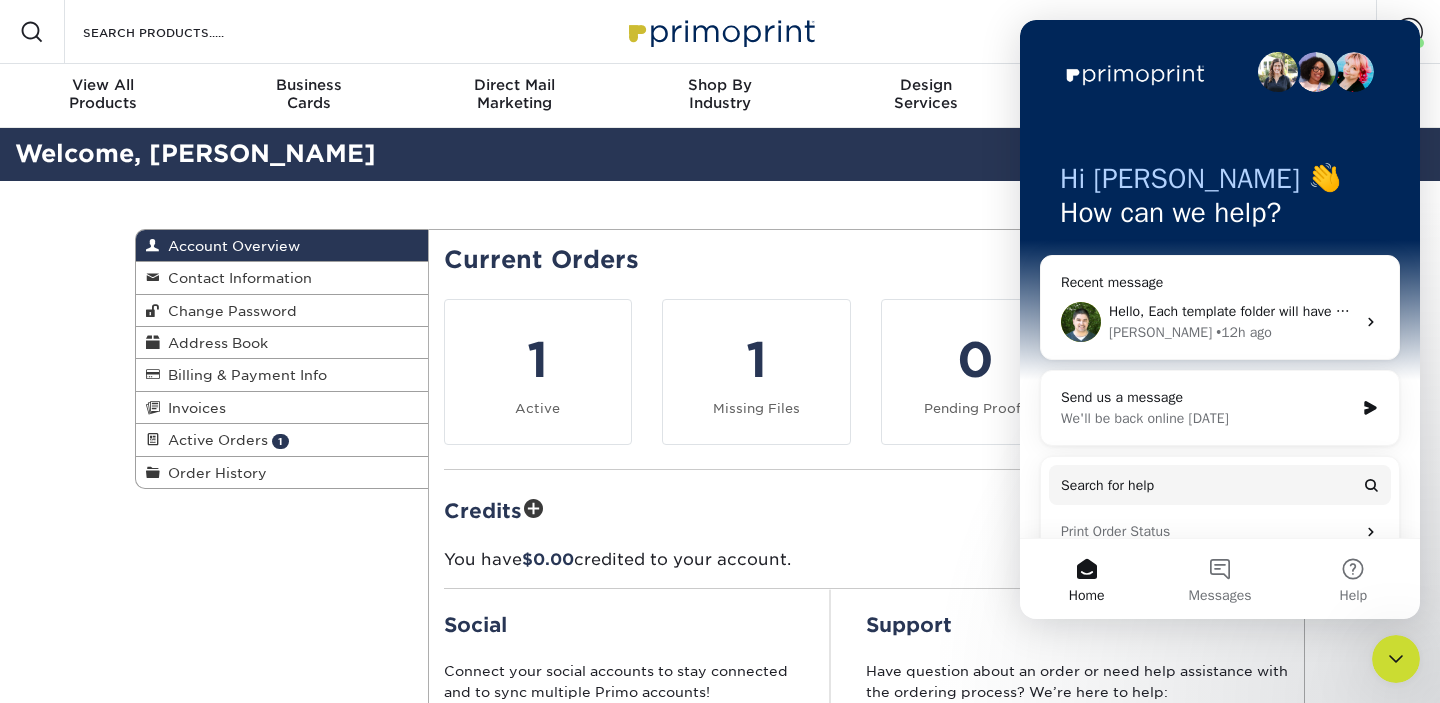 click on "Hello,   Each template folder will have a PDF, EPS, and JPG file. In this case, since you are using Illustrator, you'll want to use the PDF template.   Your files were much larger than needed but since you will be using our template, you should be able to resize these easily since you are working with vectors:   Fit the file over our template and then you can bring everything with the safe area like shown:   Then you can extend the beige color to the edges. This way you have enough space to account for trimming shift and your borders. Same idea for the back.   Hopefully that is helpful. I attached the template folder to this email. Let us know if you have any other questions. Thank you!" at bounding box center [3182, 311] 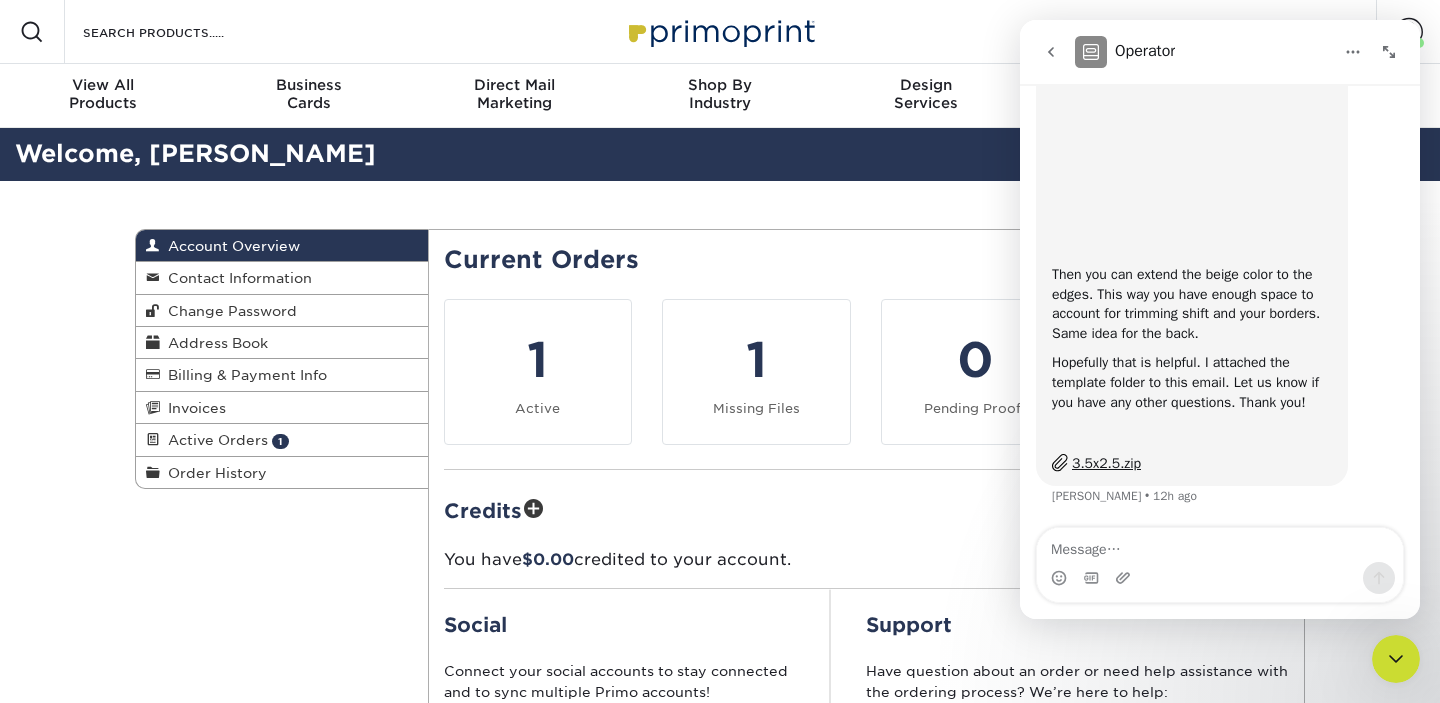 scroll, scrollTop: 2341, scrollLeft: 0, axis: vertical 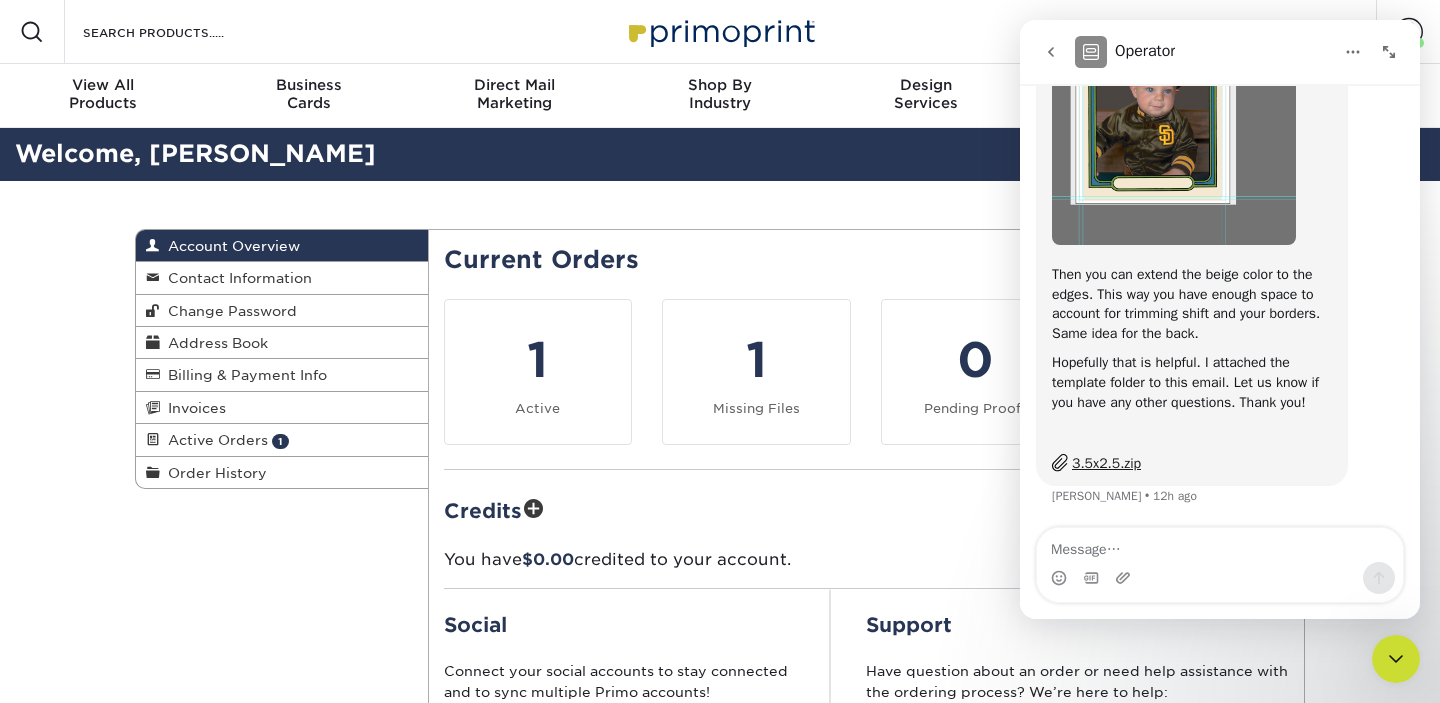 click on "3.5x2.5.zip" at bounding box center [1106, 463] 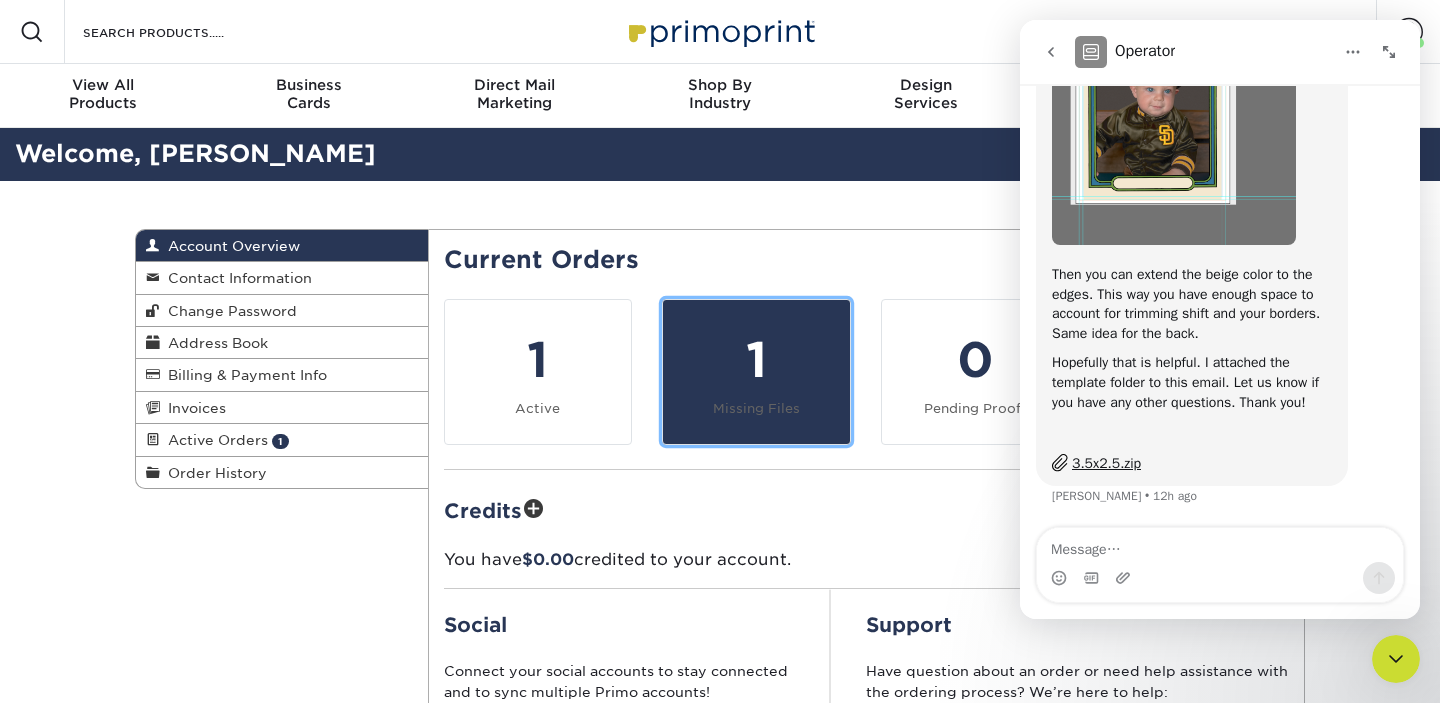 click on "1" at bounding box center (756, 360) 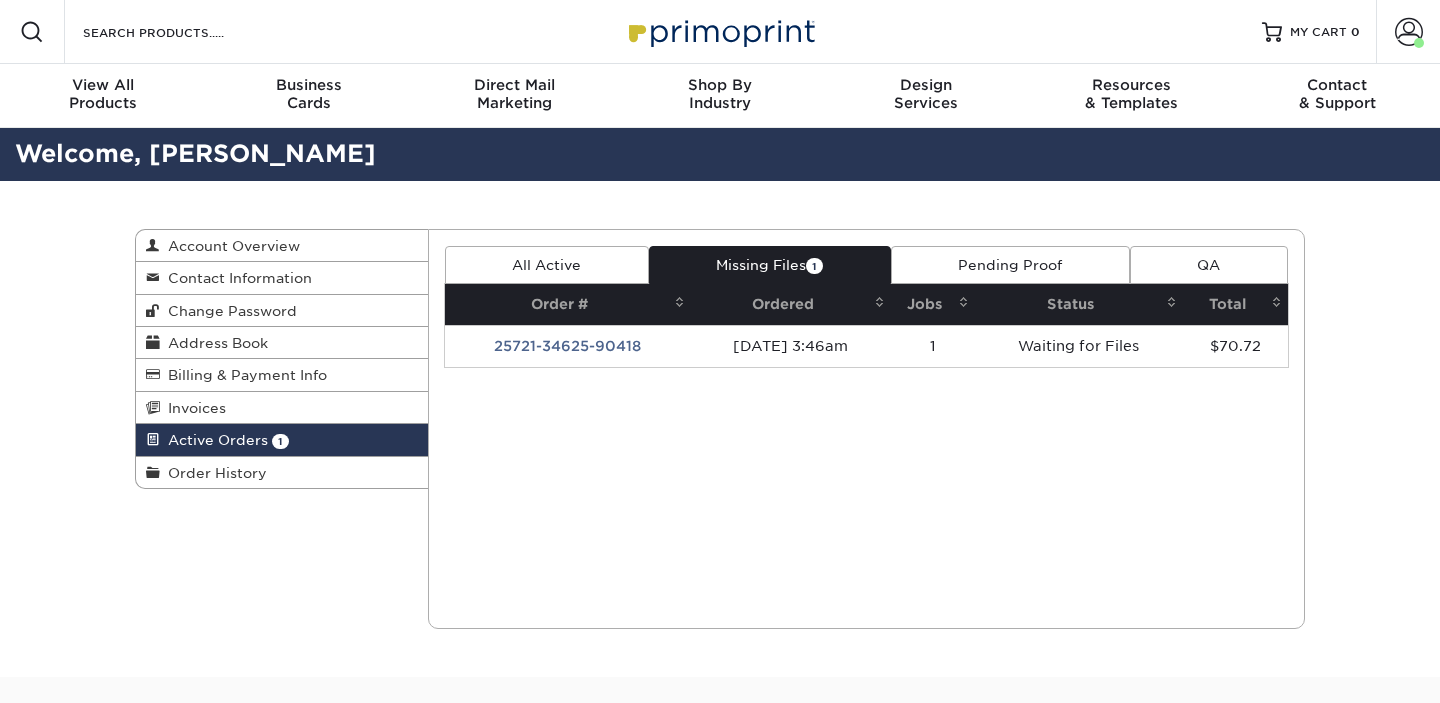 scroll, scrollTop: 0, scrollLeft: 0, axis: both 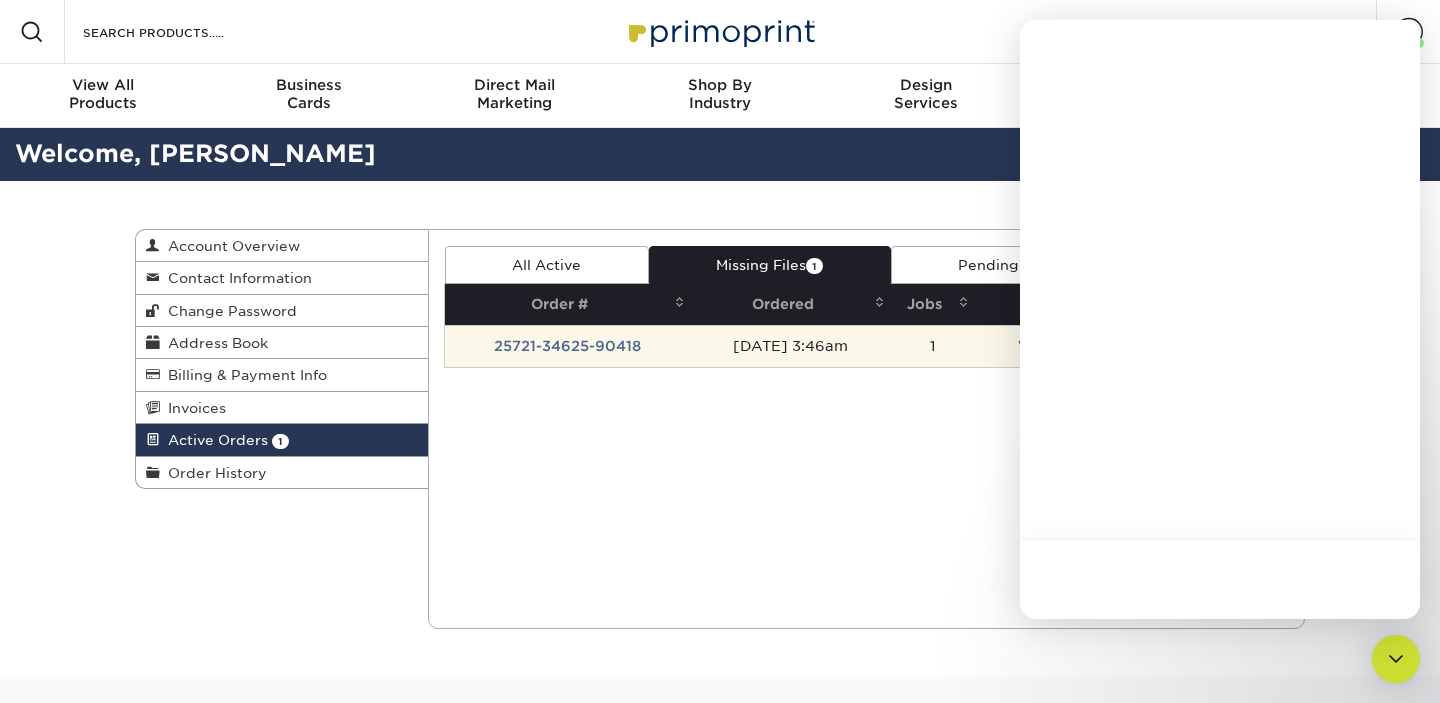 click on "07/21/2025 3:46am" at bounding box center [790, 346] 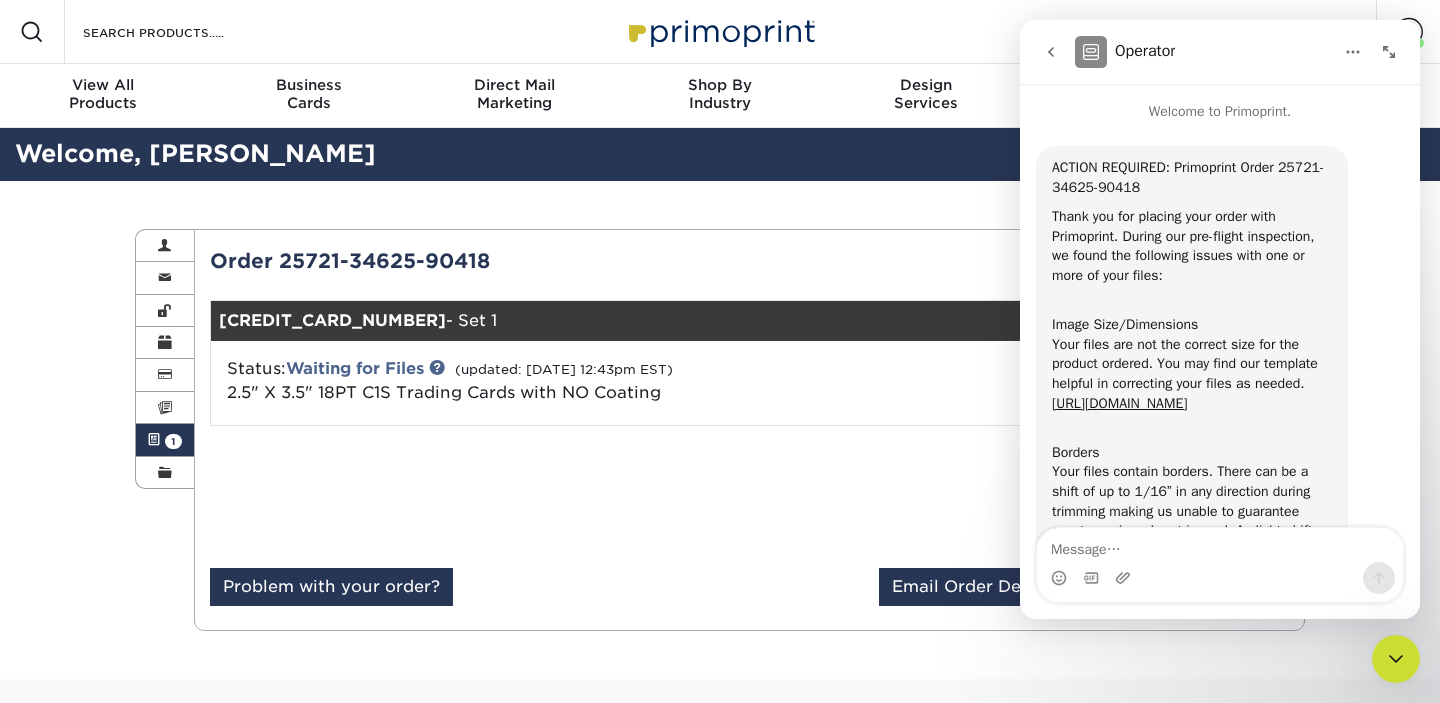 scroll, scrollTop: 0, scrollLeft: 0, axis: both 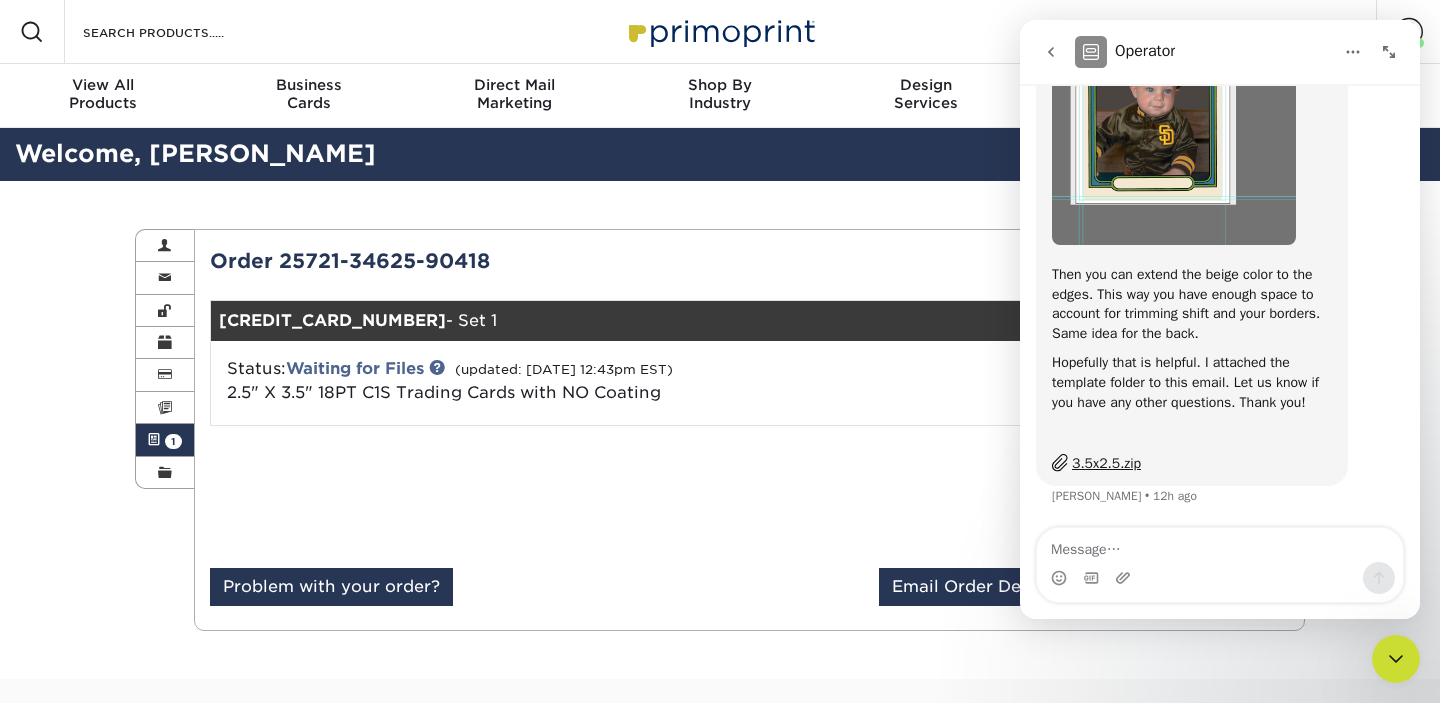 click 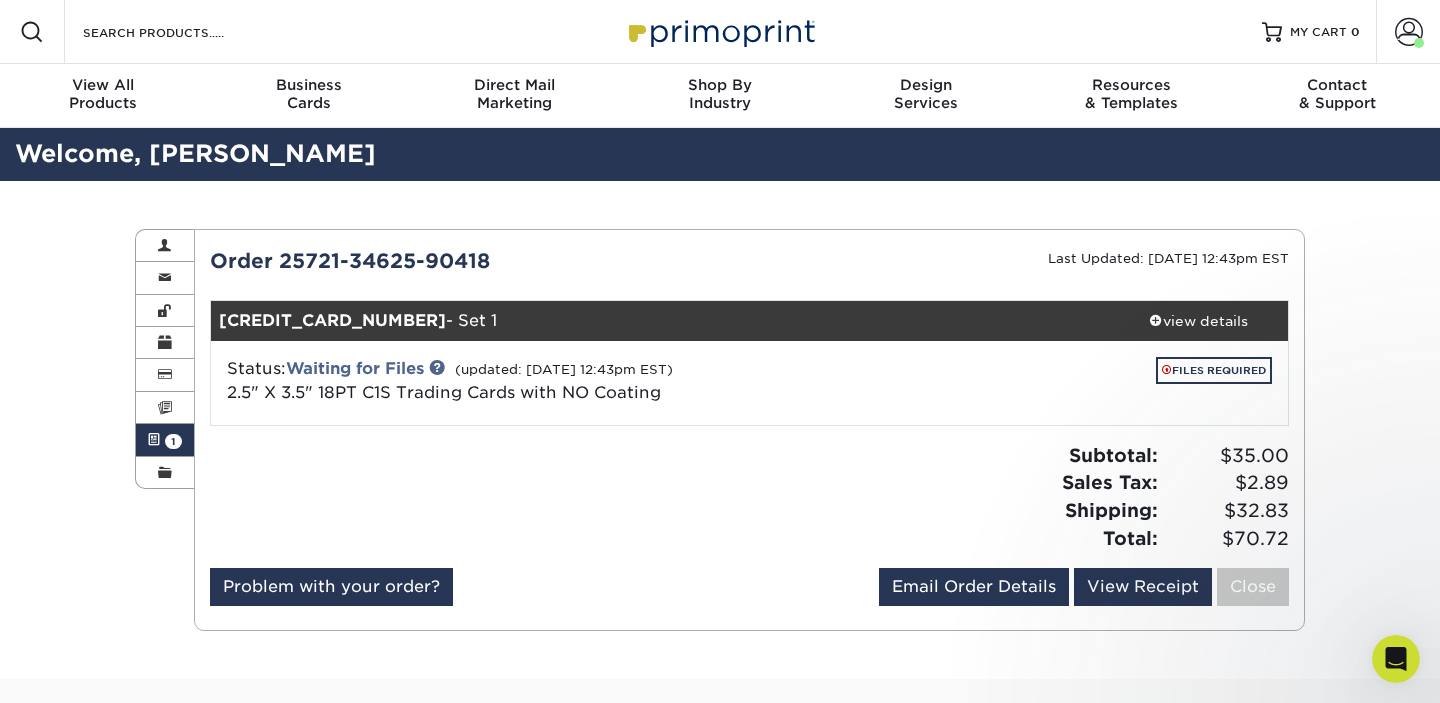 scroll, scrollTop: 0, scrollLeft: 0, axis: both 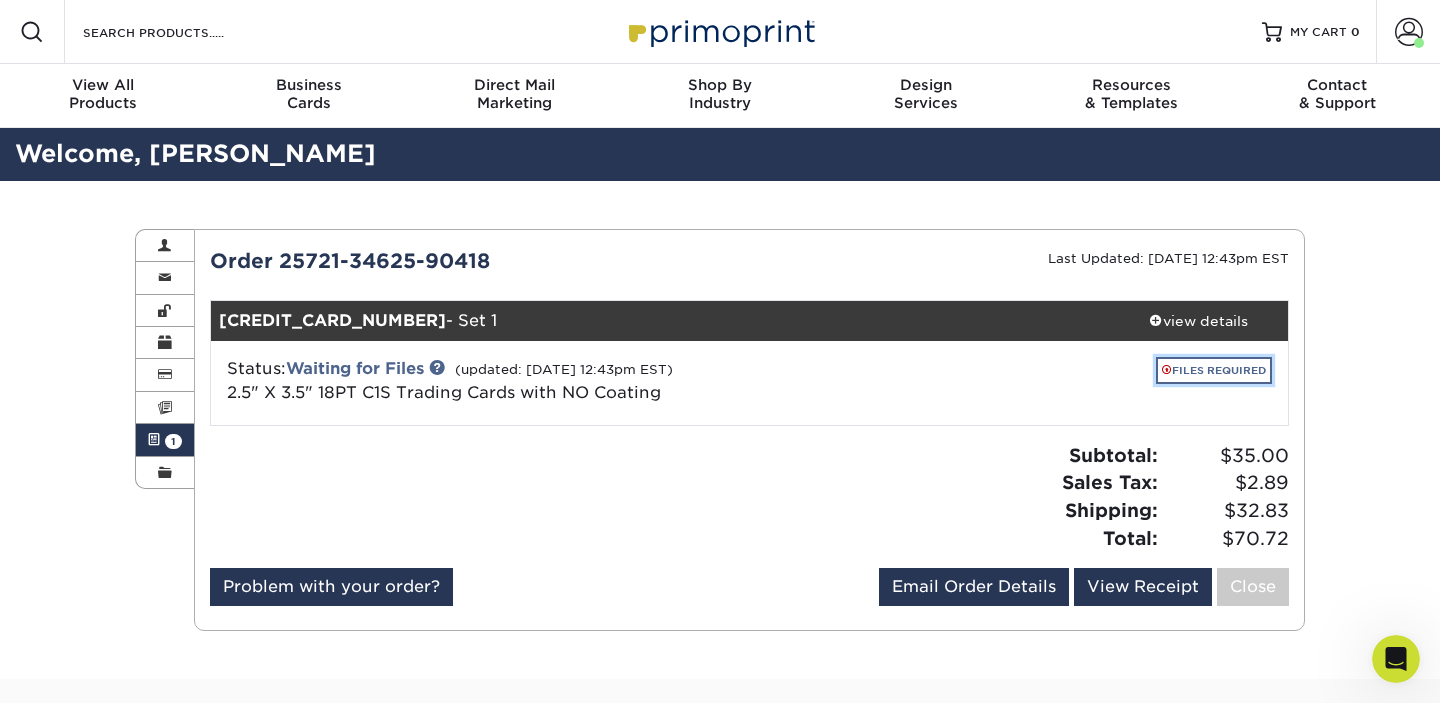 click on "FILES REQUIRED" at bounding box center (1214, 370) 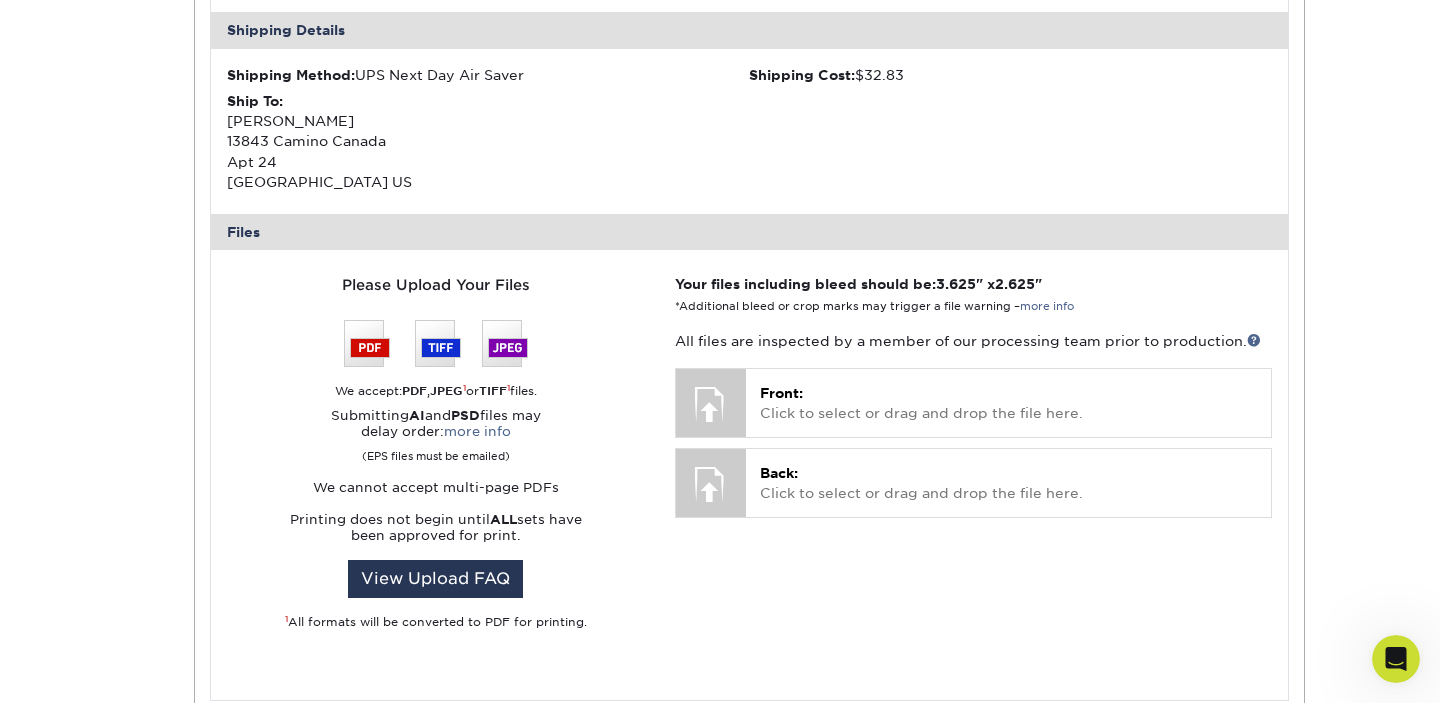 scroll, scrollTop: 681, scrollLeft: 0, axis: vertical 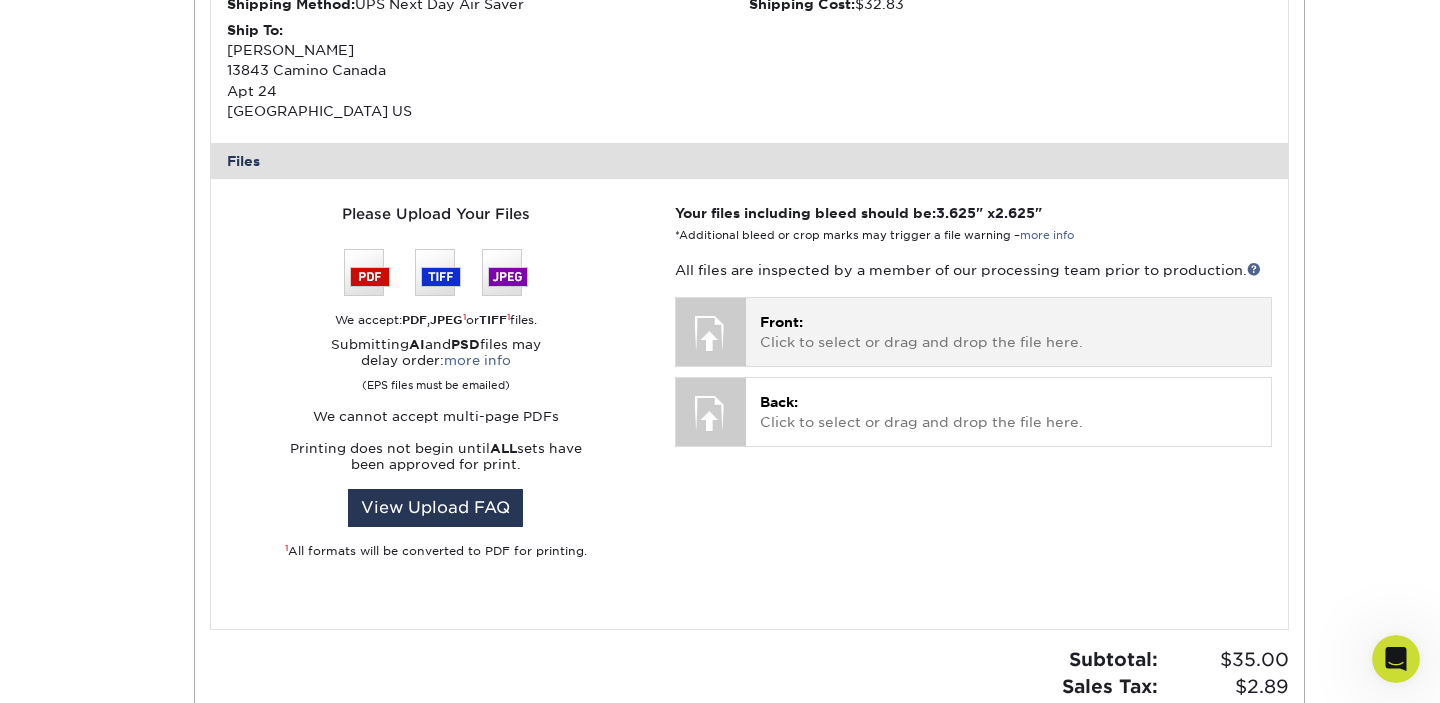 click on "Front: Click to select or drag and drop the file here." at bounding box center [1008, 332] 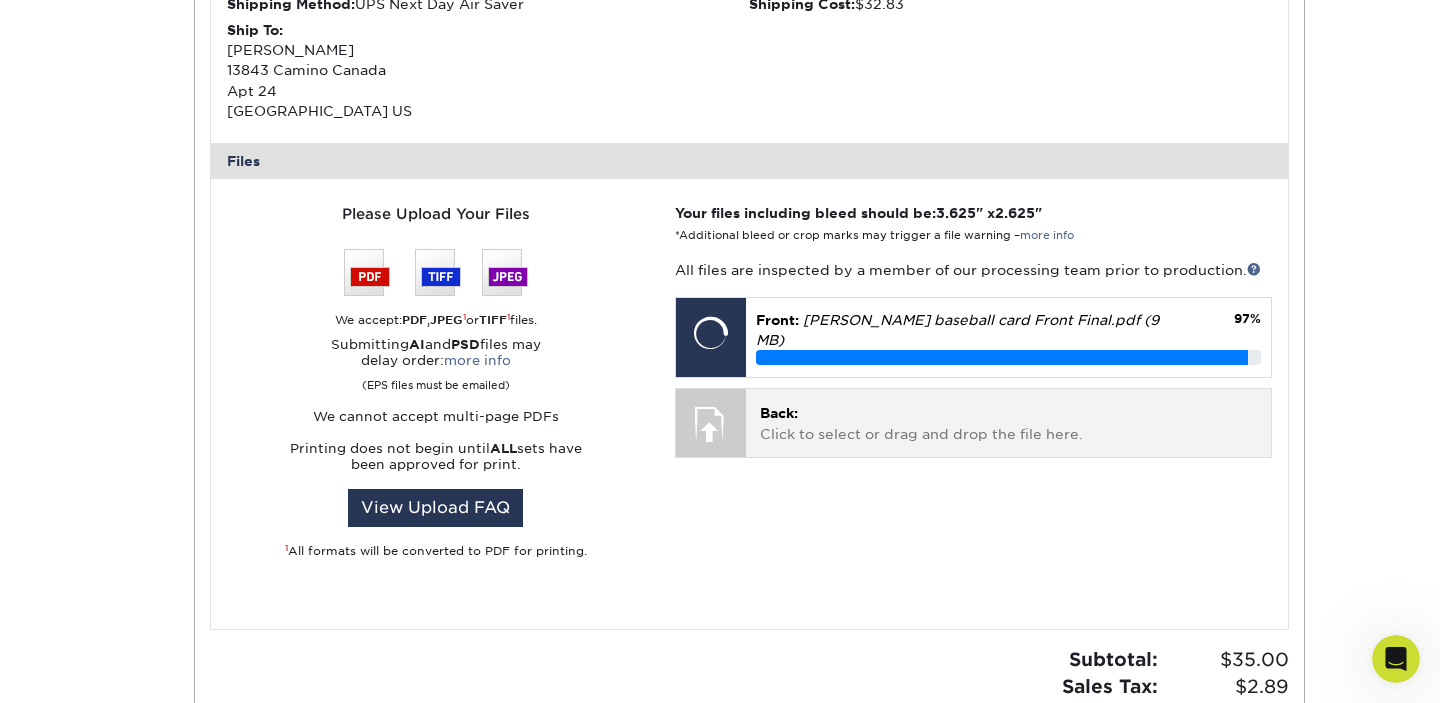 click on "Back: Click to select or drag and drop the file here." at bounding box center [1008, 423] 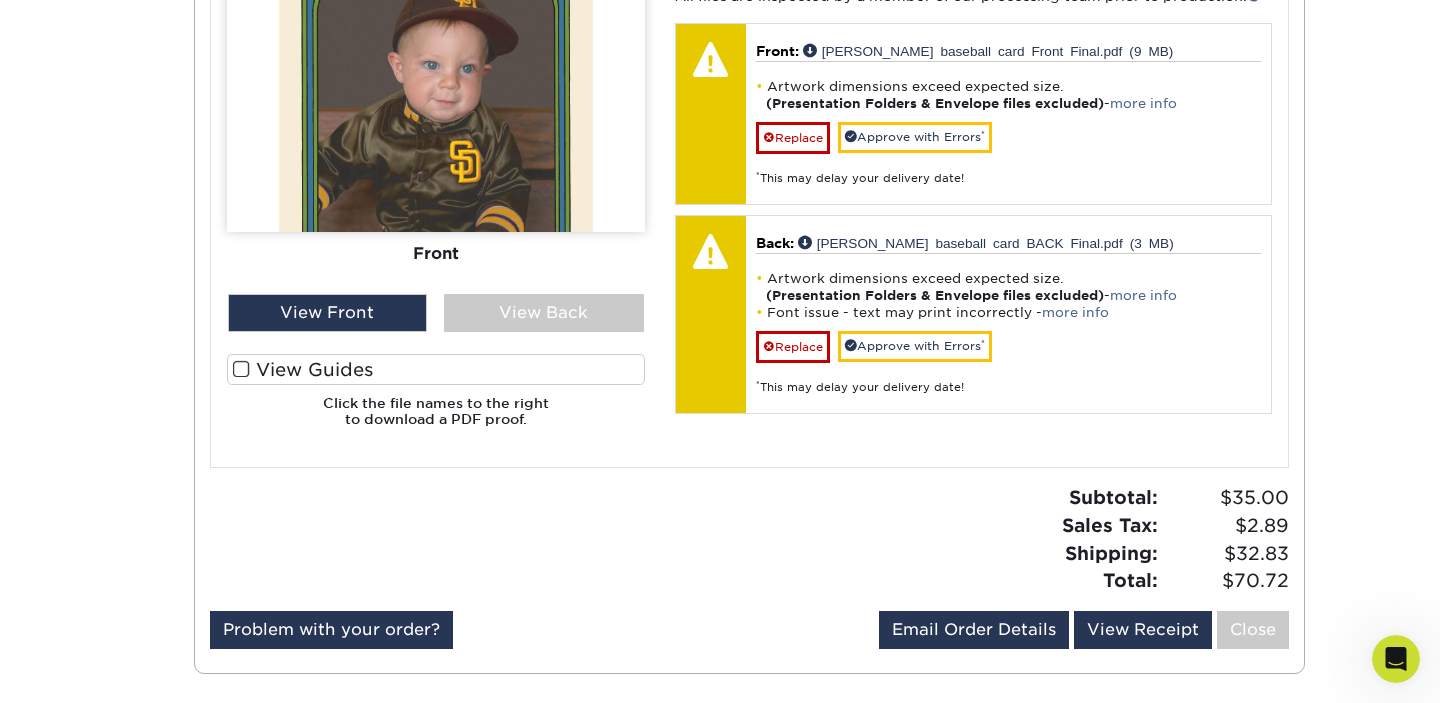 scroll, scrollTop: 958, scrollLeft: 0, axis: vertical 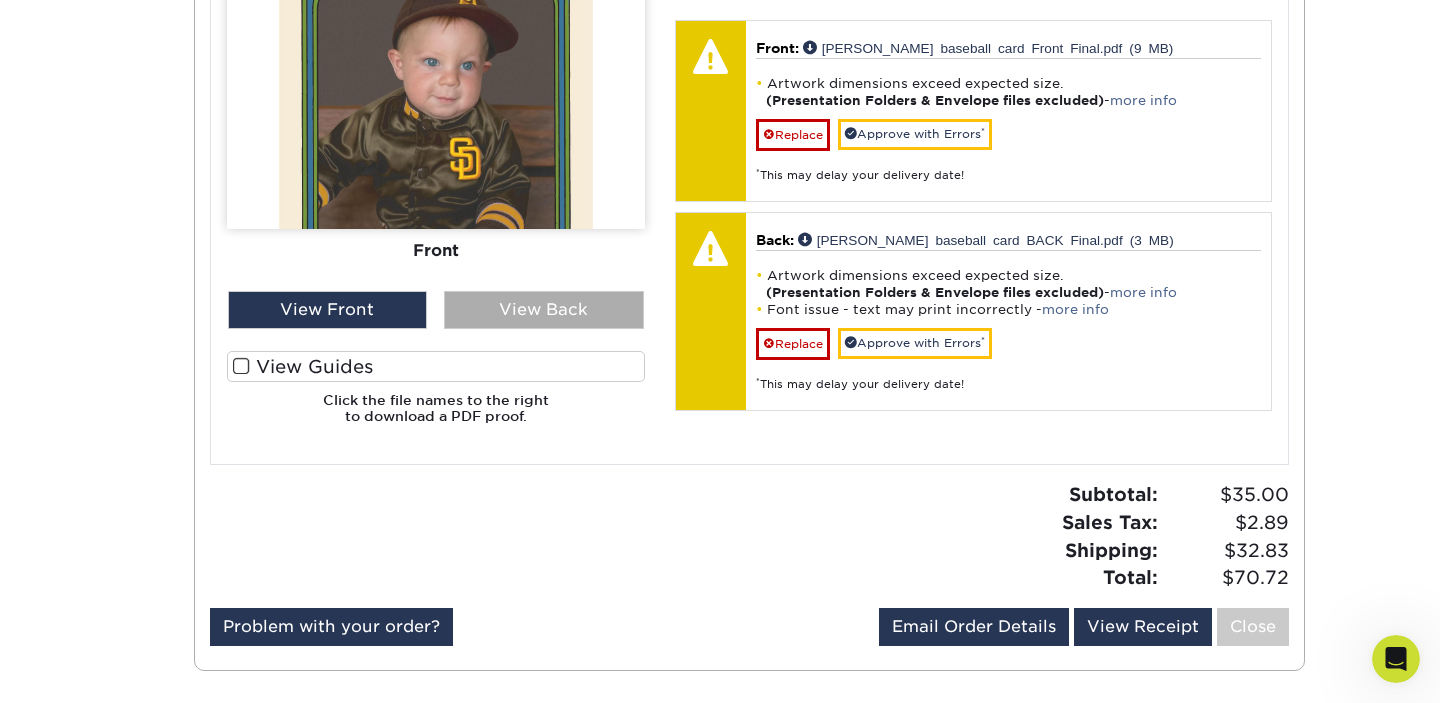 click on "View Back" at bounding box center (544, 310) 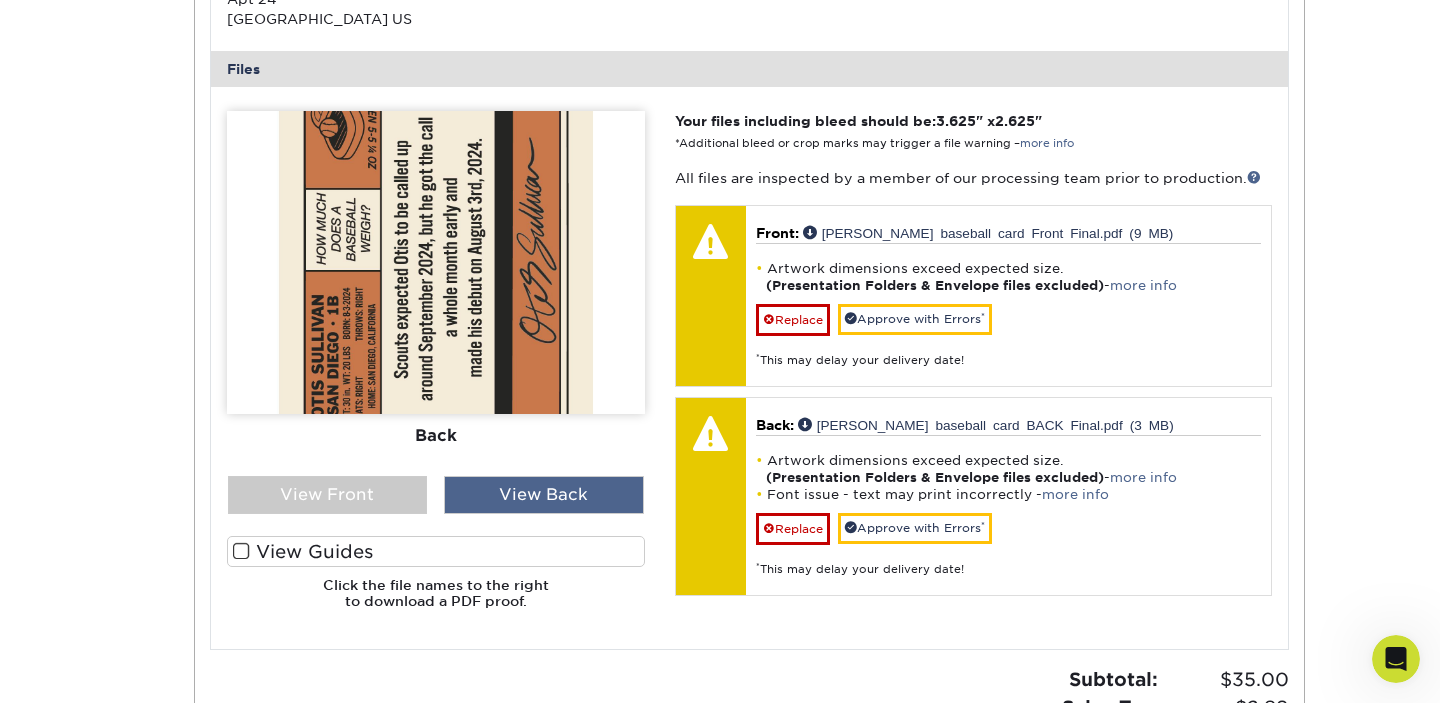 scroll, scrollTop: 766, scrollLeft: 0, axis: vertical 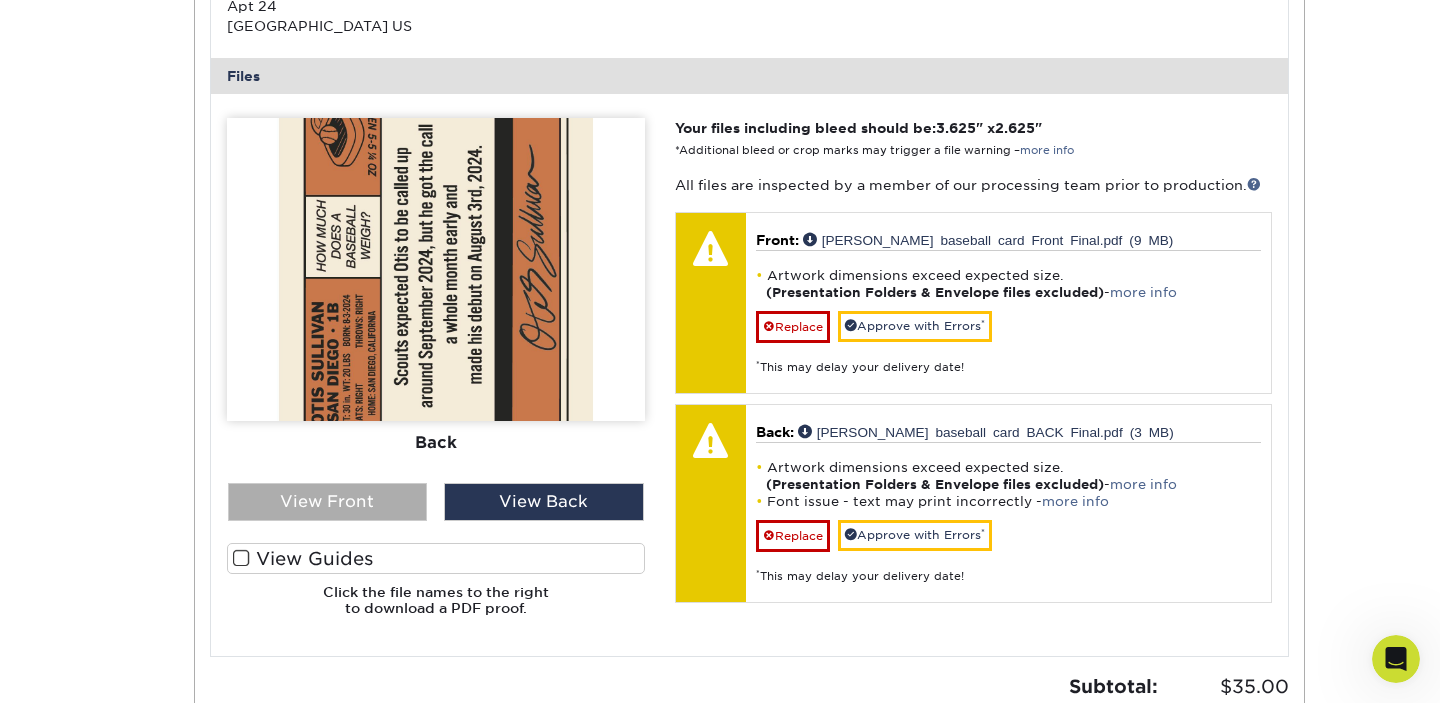 click on "View Front" at bounding box center (328, 502) 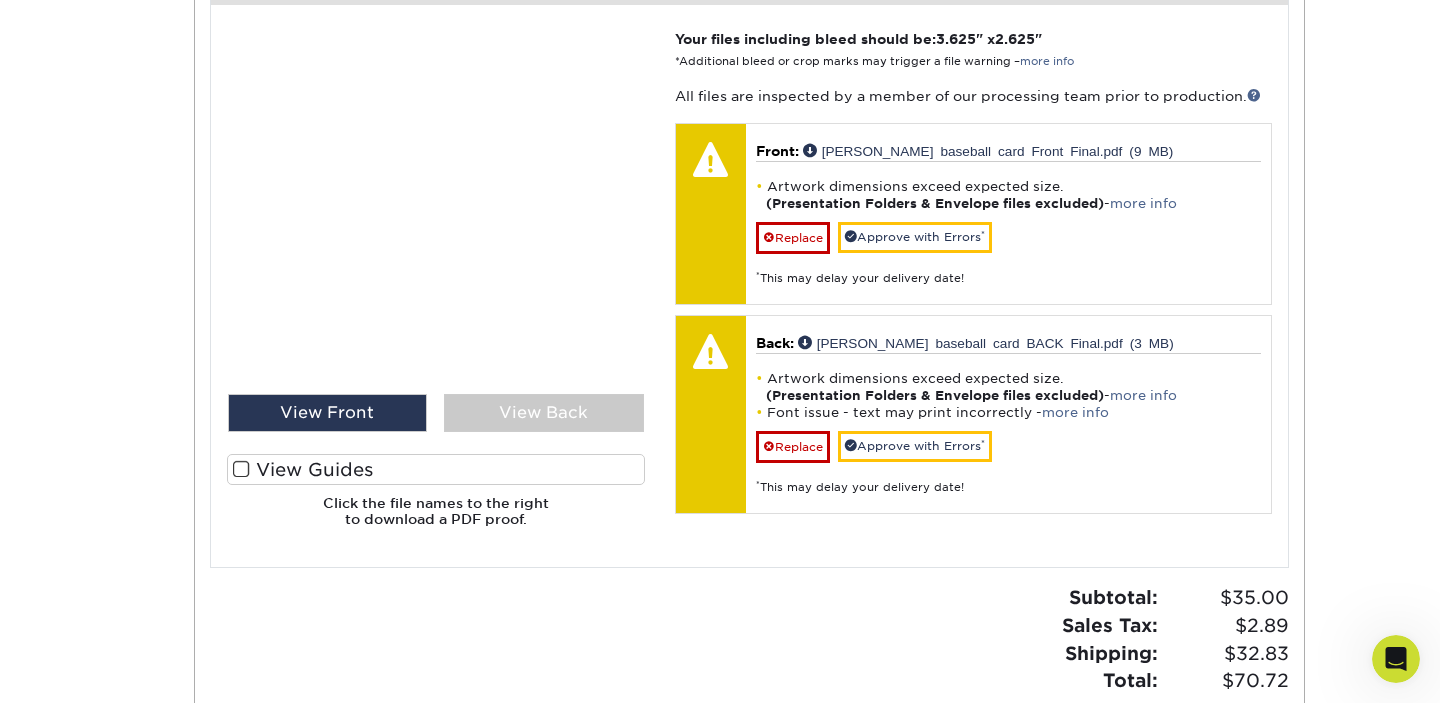 scroll, scrollTop: 865, scrollLeft: 0, axis: vertical 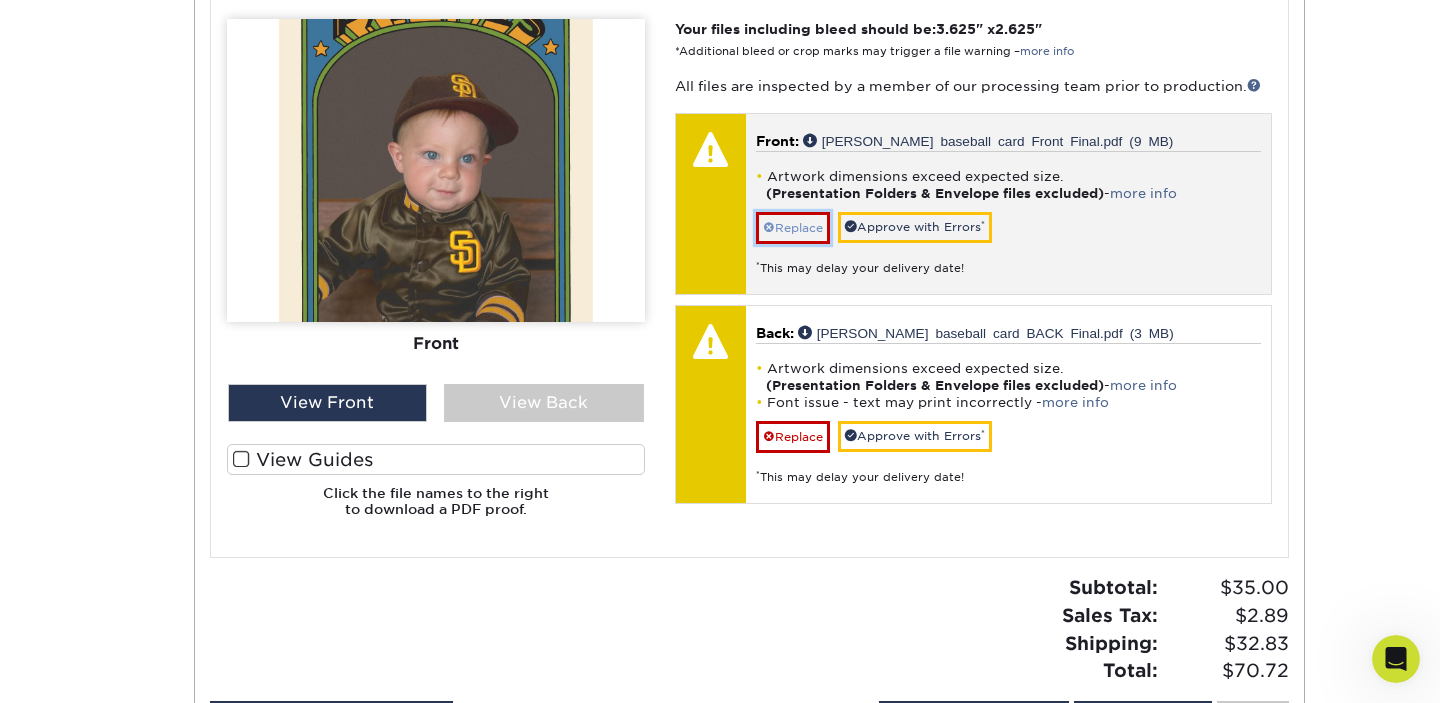 click on "Replace" at bounding box center [793, 228] 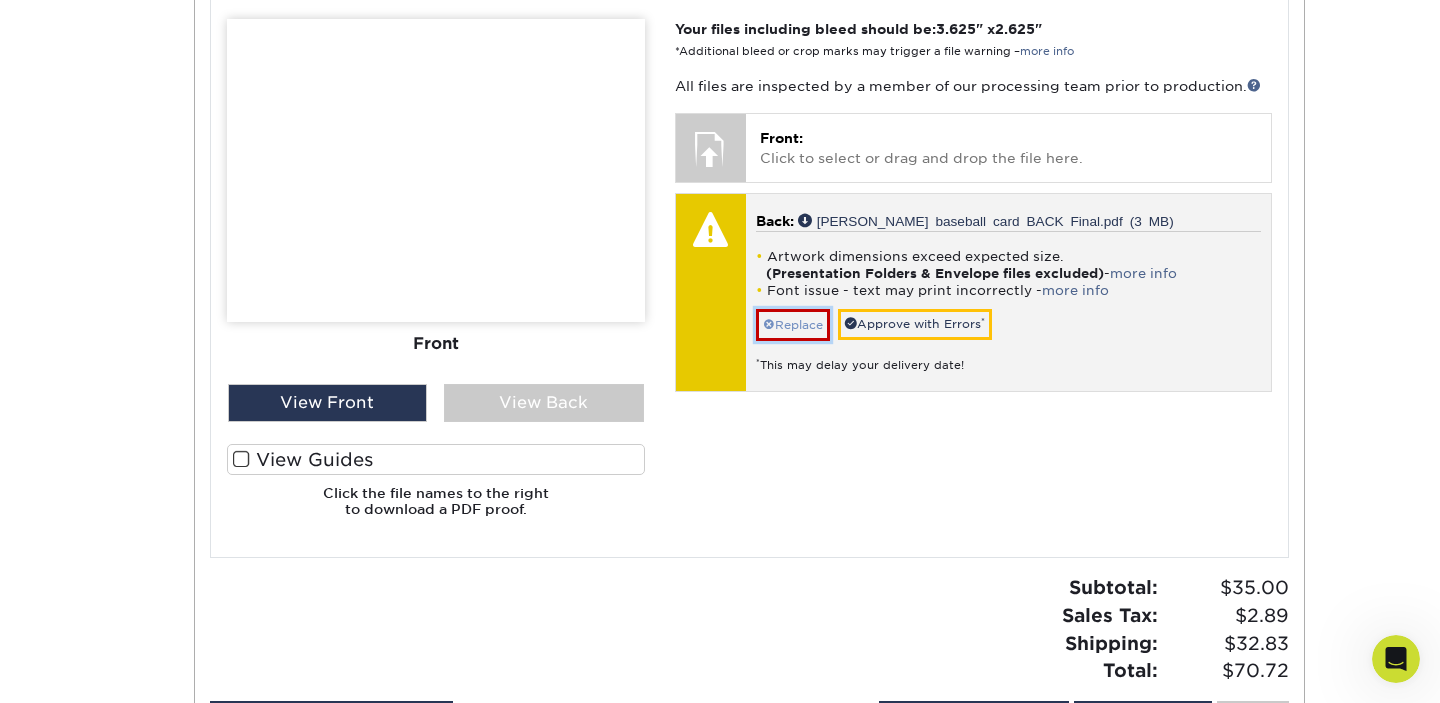 click on "Replace" at bounding box center [793, 325] 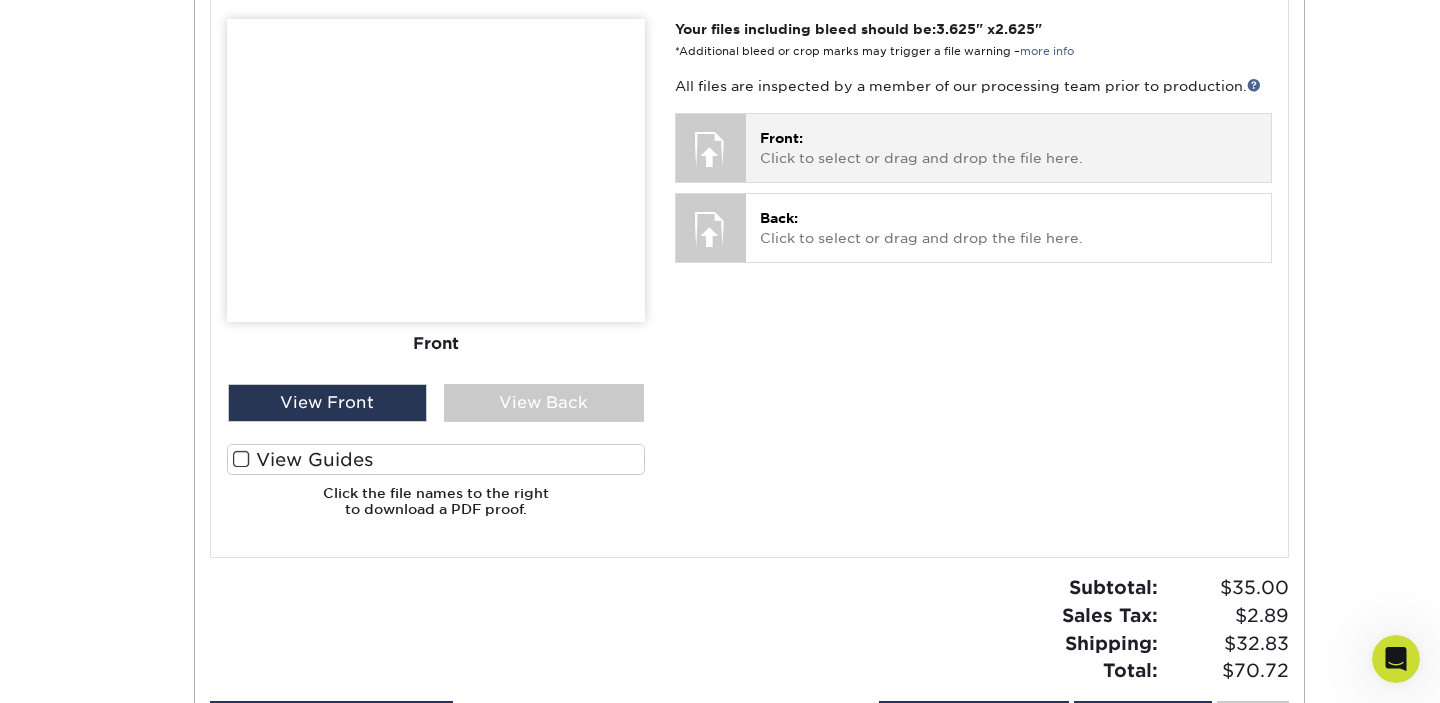 click on "Front: Click to select or drag and drop the file here." at bounding box center [1008, 148] 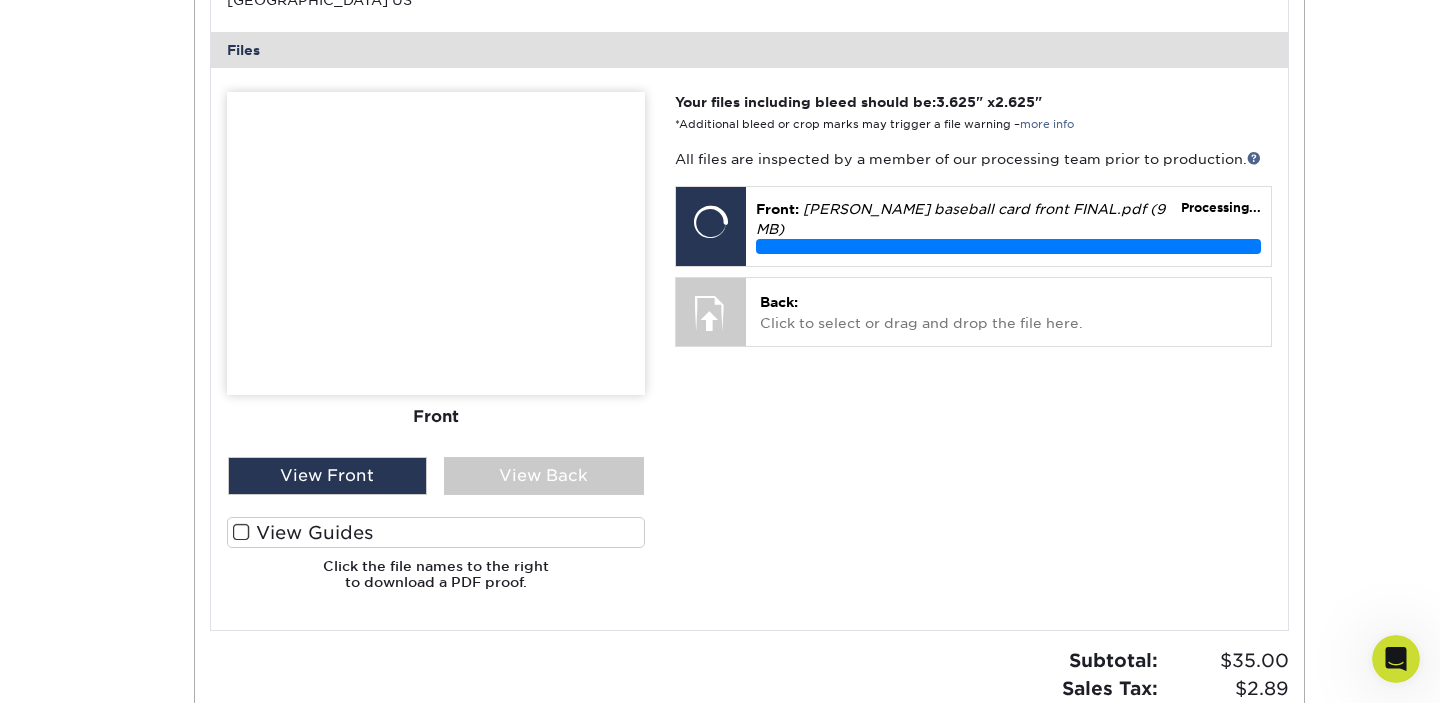 scroll, scrollTop: 787, scrollLeft: 0, axis: vertical 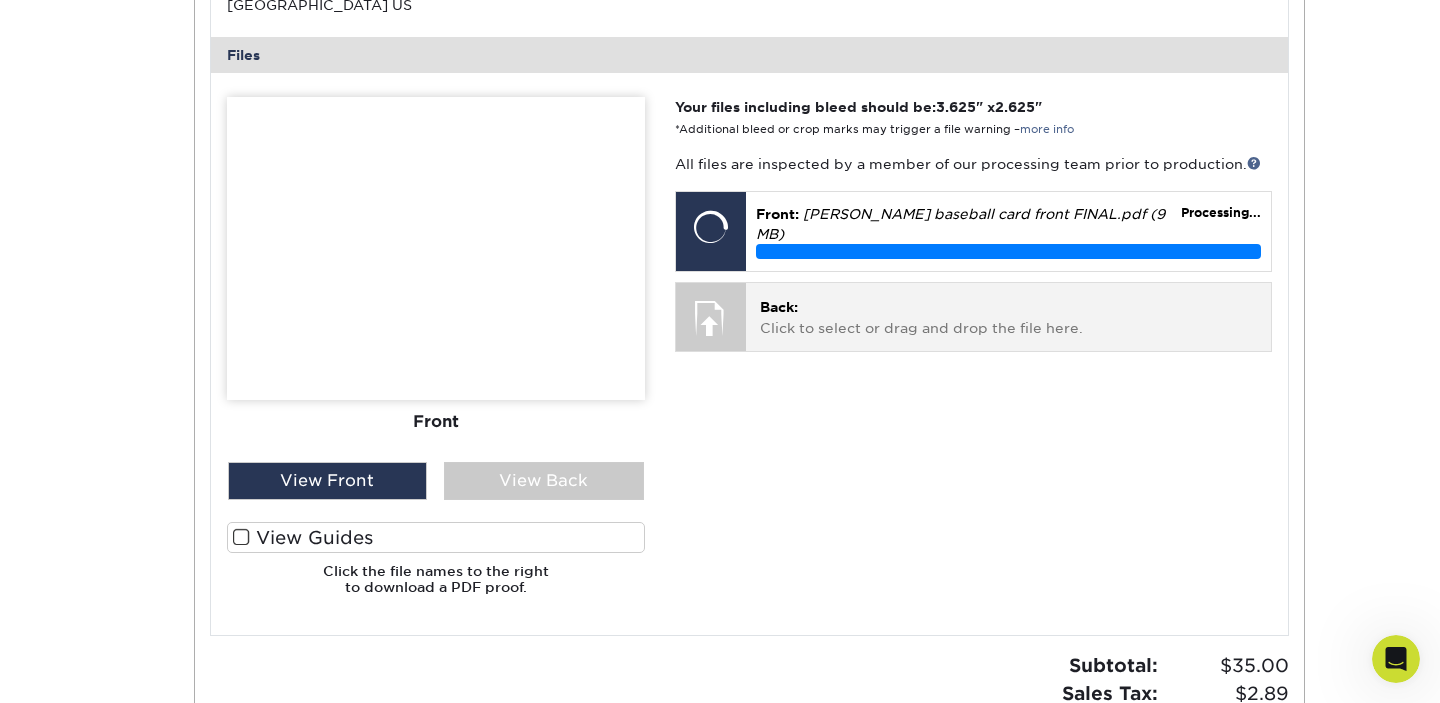 click on "Back: Click to select or drag and drop the file here." at bounding box center [1008, 317] 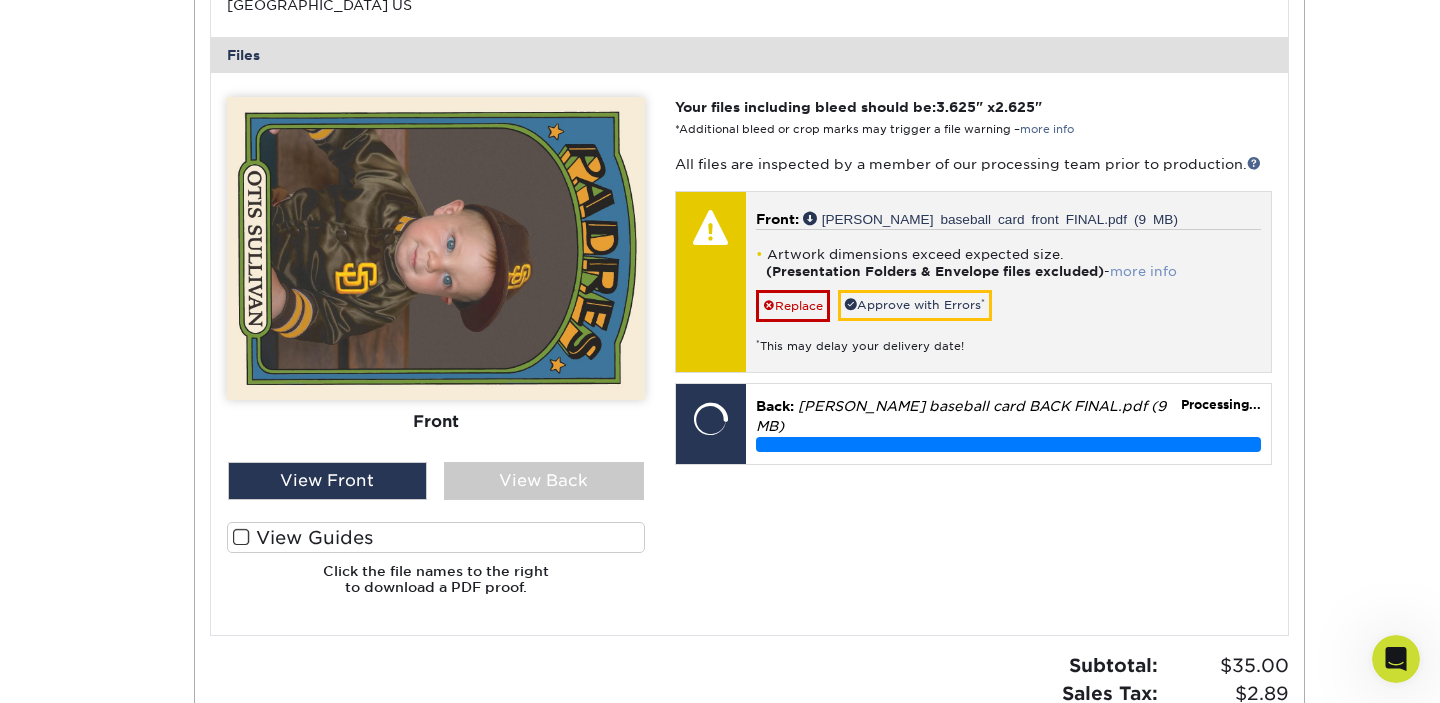 click on "more info" at bounding box center (1143, 271) 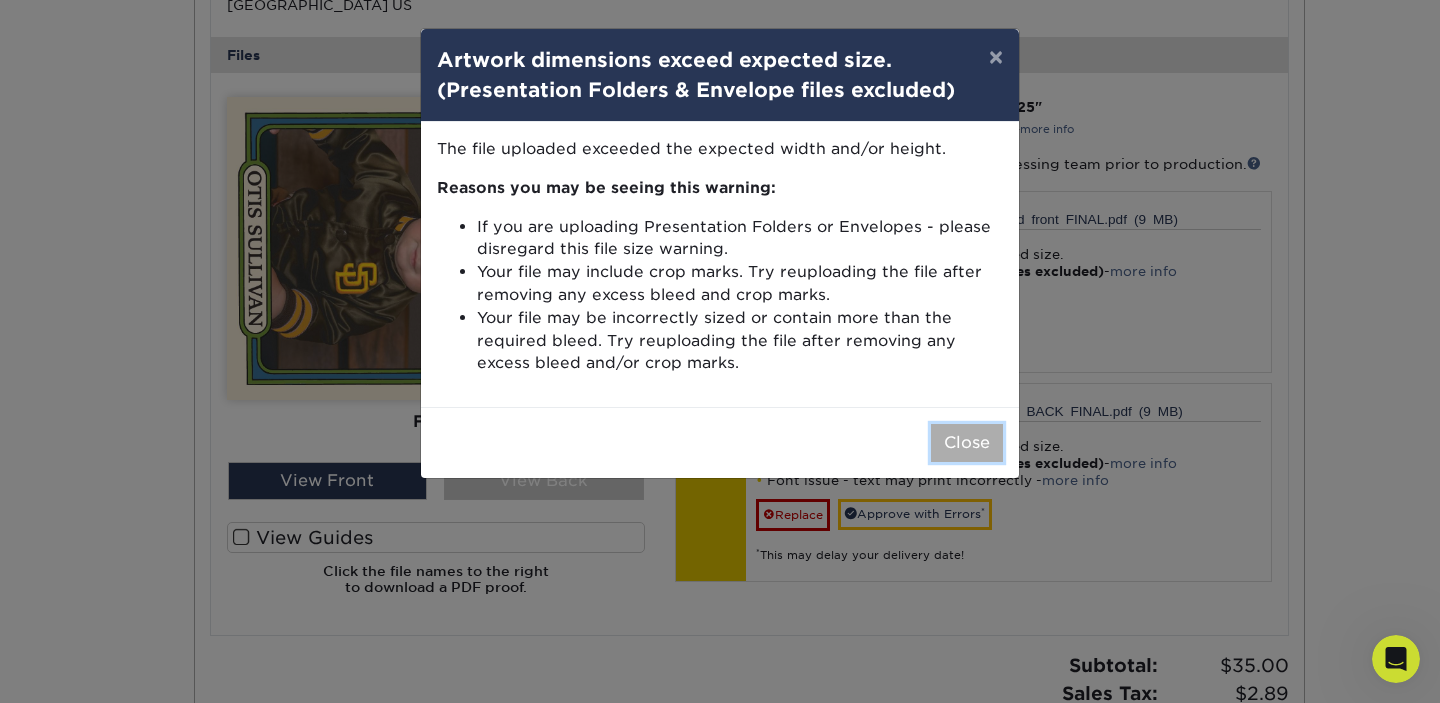 click on "Close" at bounding box center (967, 443) 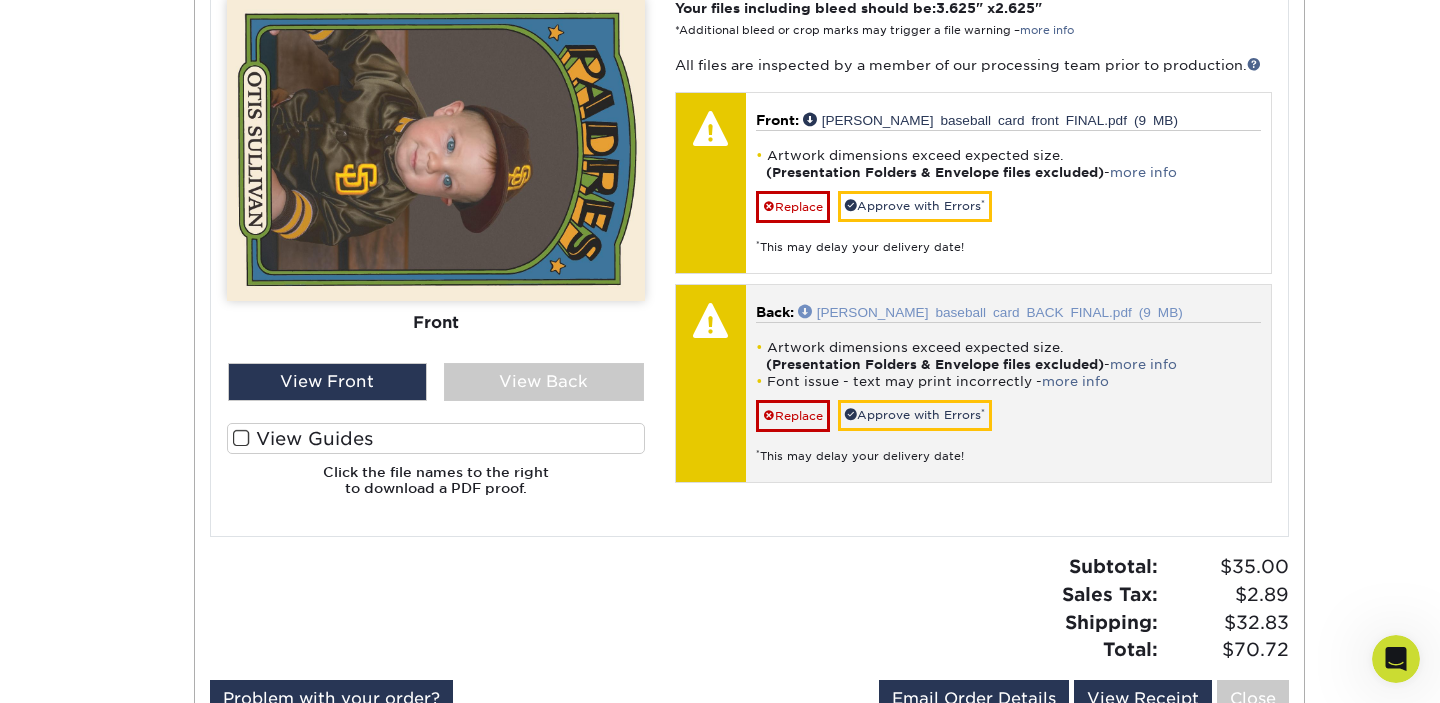 scroll, scrollTop: 898, scrollLeft: 0, axis: vertical 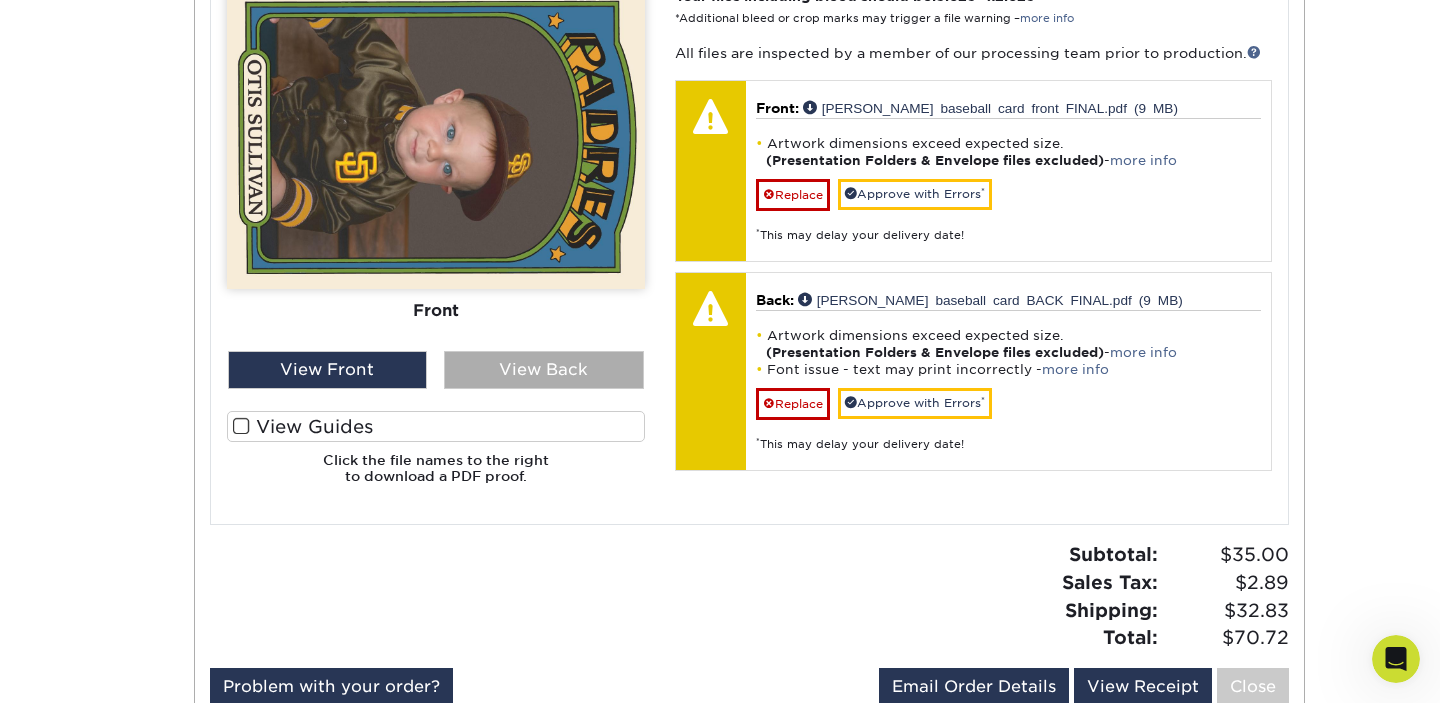 click on "View Back" at bounding box center (544, 370) 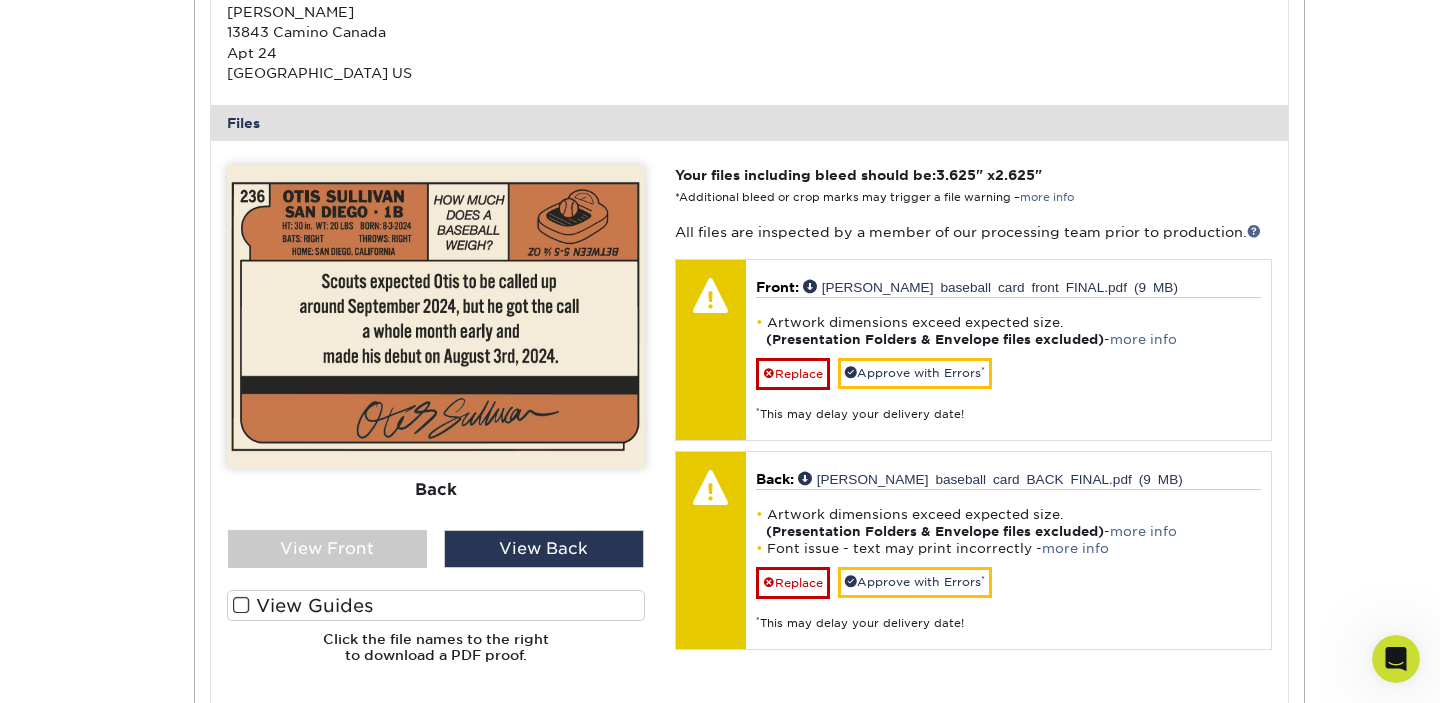 scroll, scrollTop: 712, scrollLeft: 0, axis: vertical 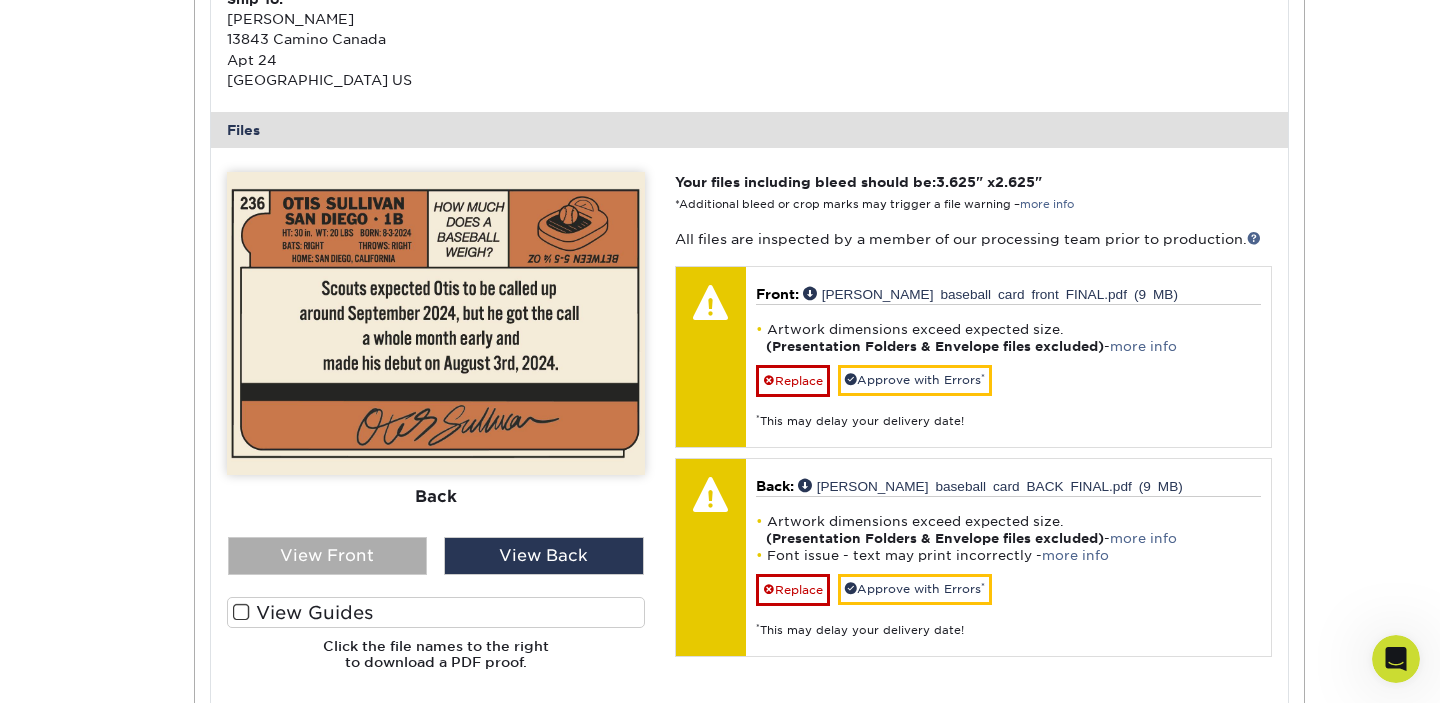click on "View Front" at bounding box center [328, 556] 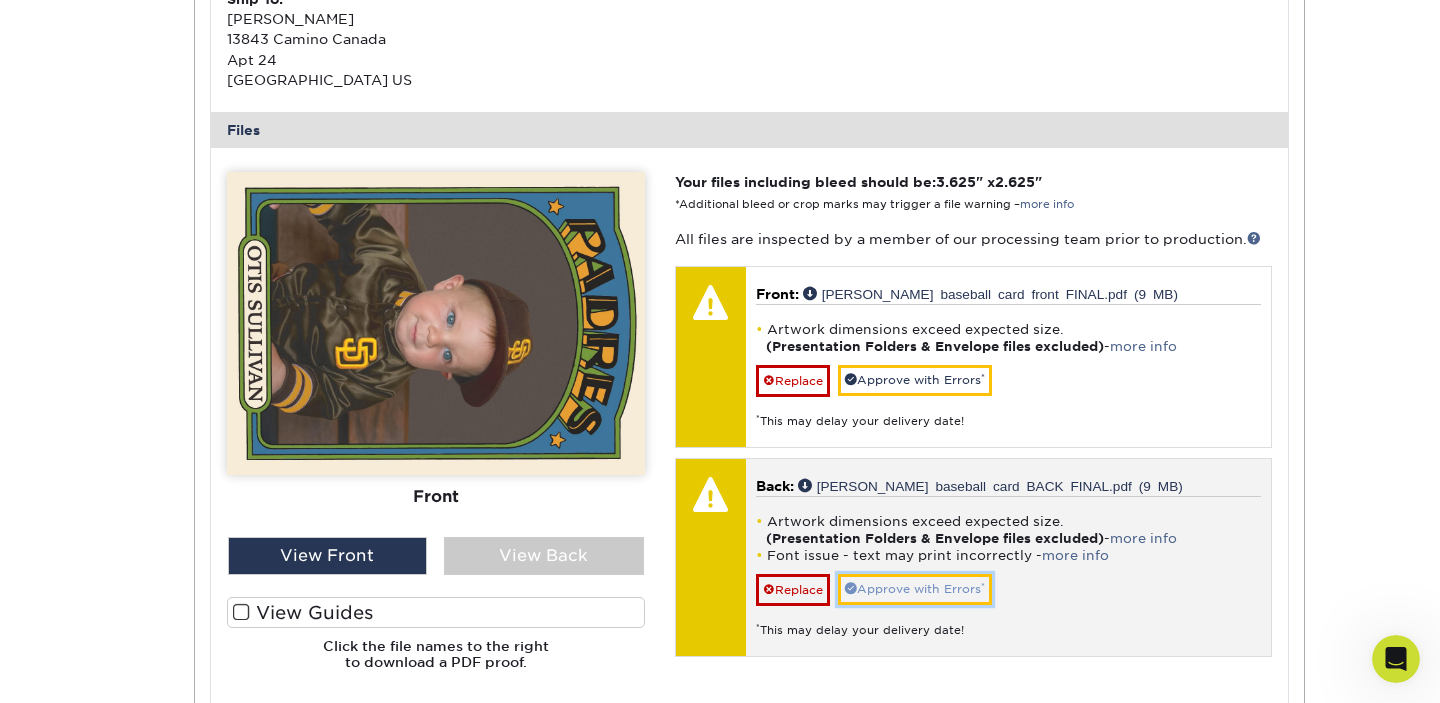 click on "Approve with Errors *" at bounding box center [915, 589] 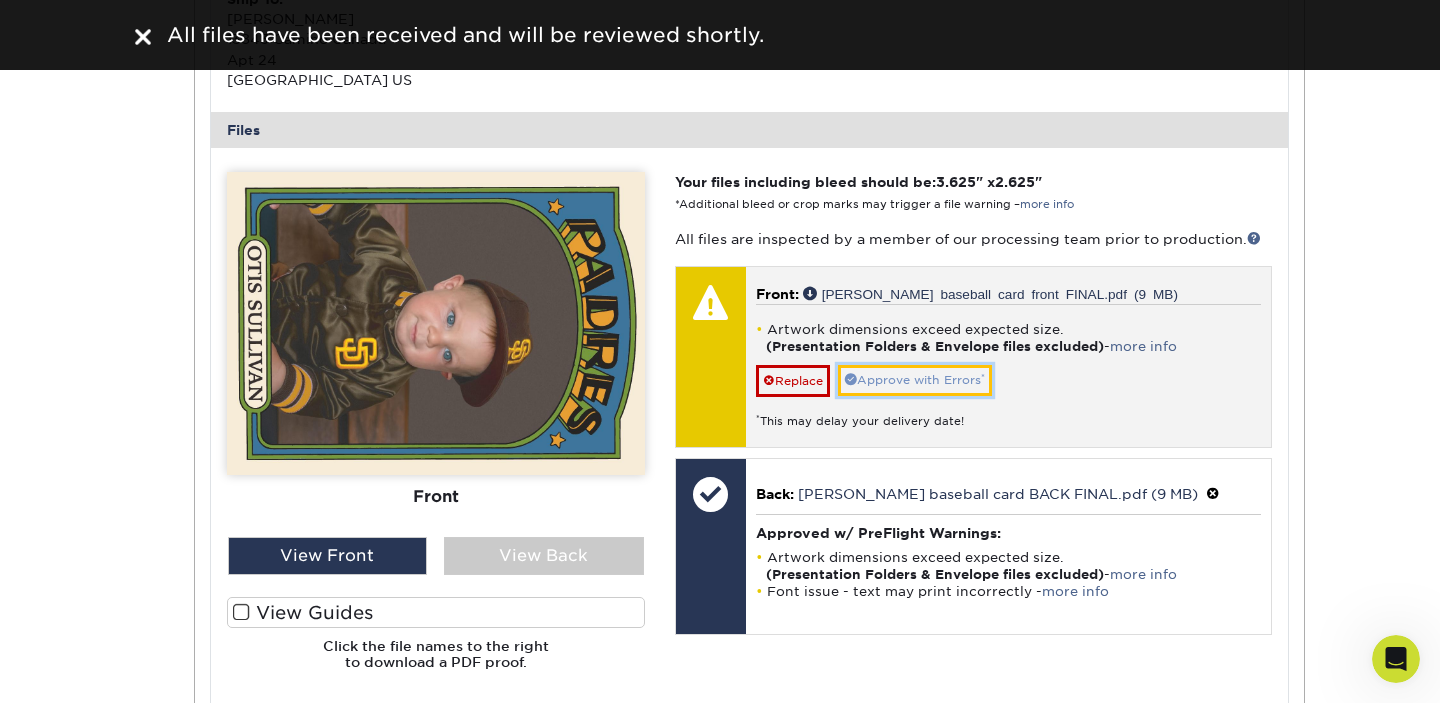 click on "Approve with Errors *" at bounding box center (915, 380) 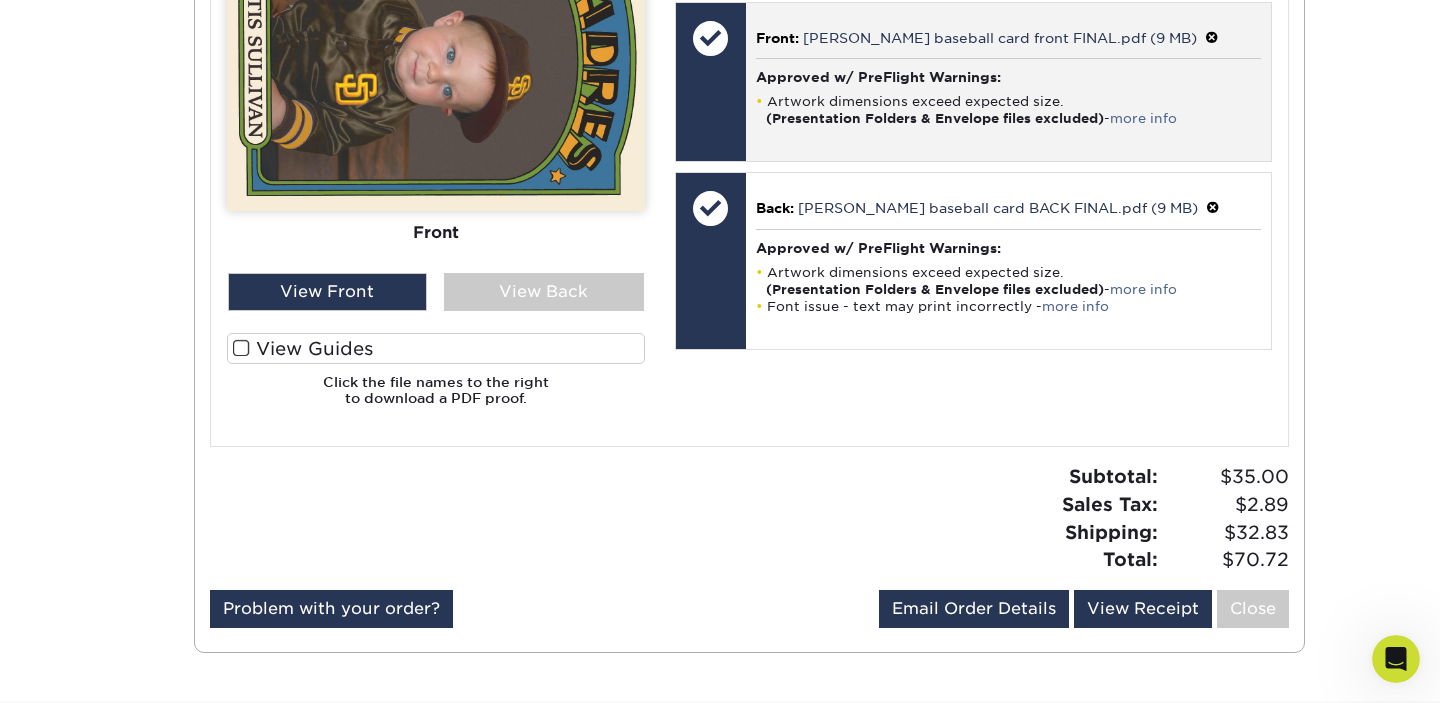 scroll, scrollTop: 977, scrollLeft: 0, axis: vertical 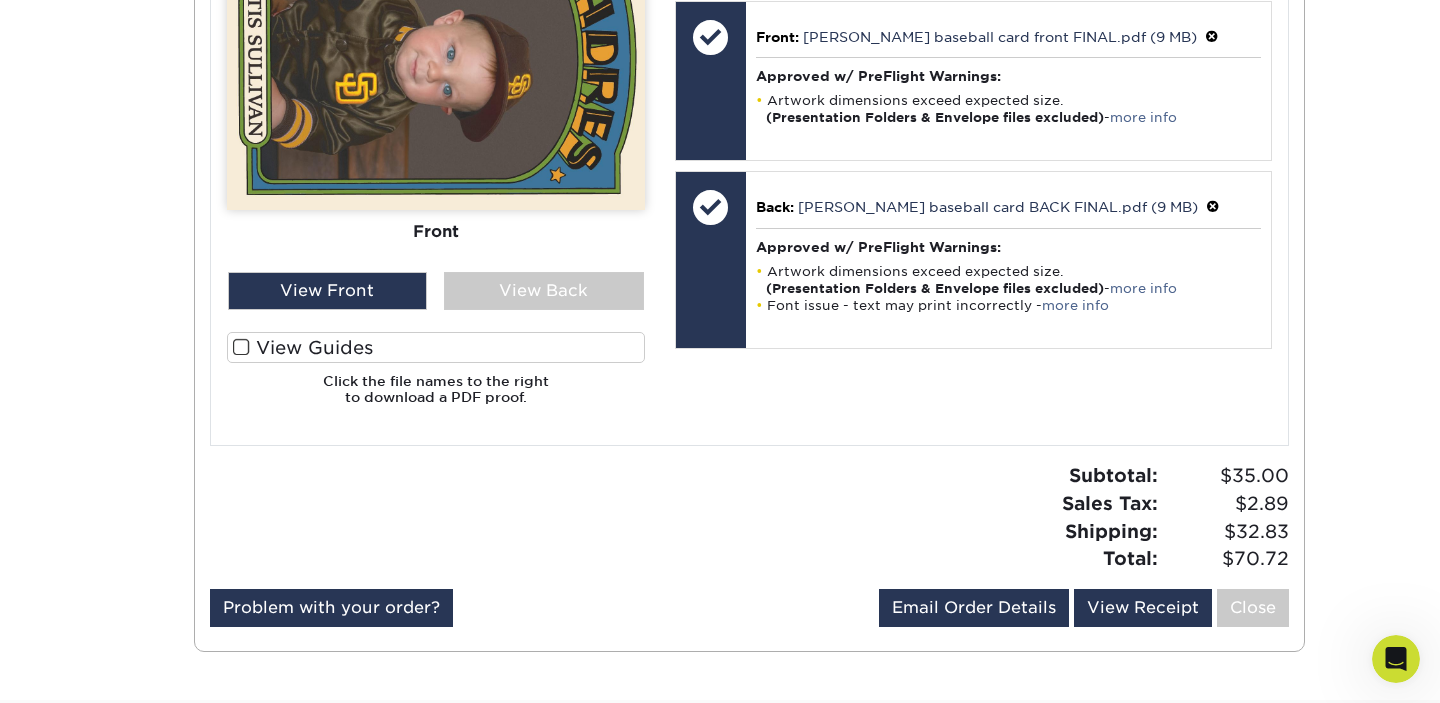 click at bounding box center [241, 347] 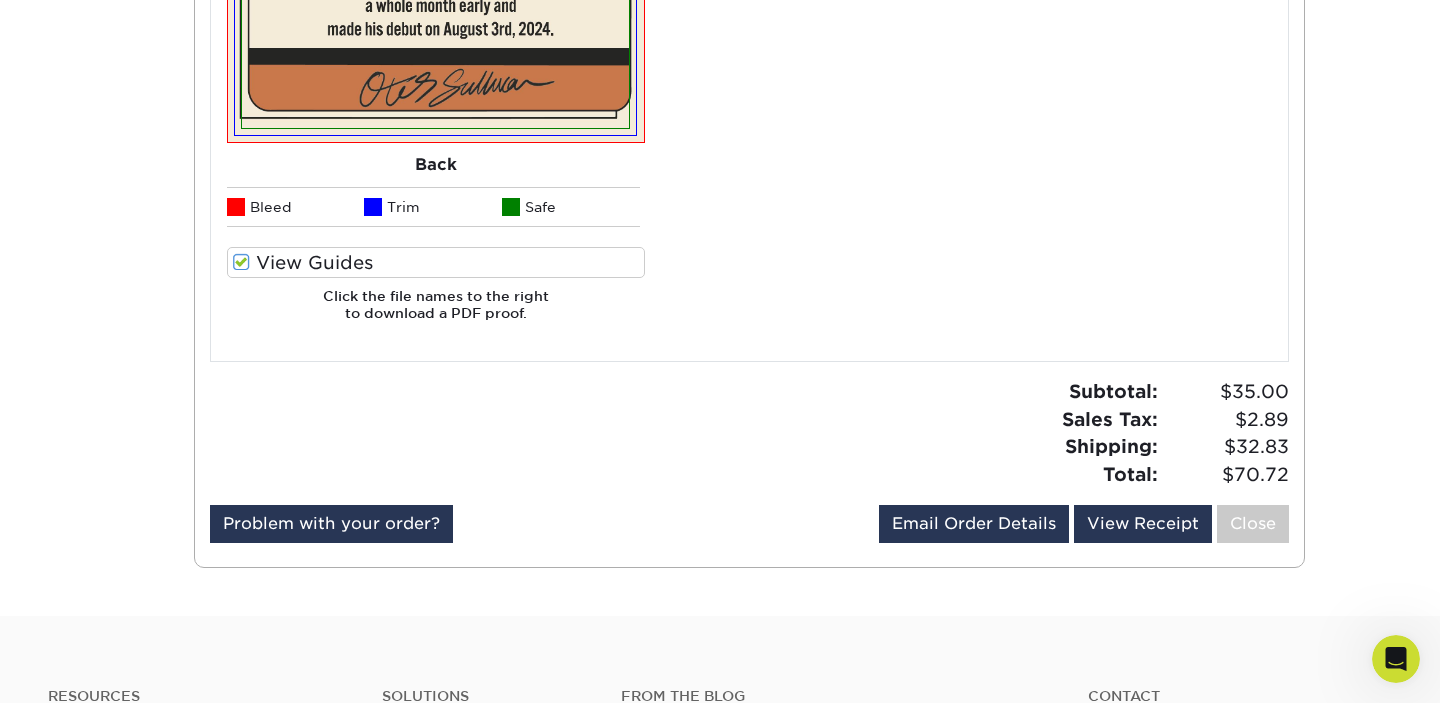 scroll, scrollTop: 1395, scrollLeft: 0, axis: vertical 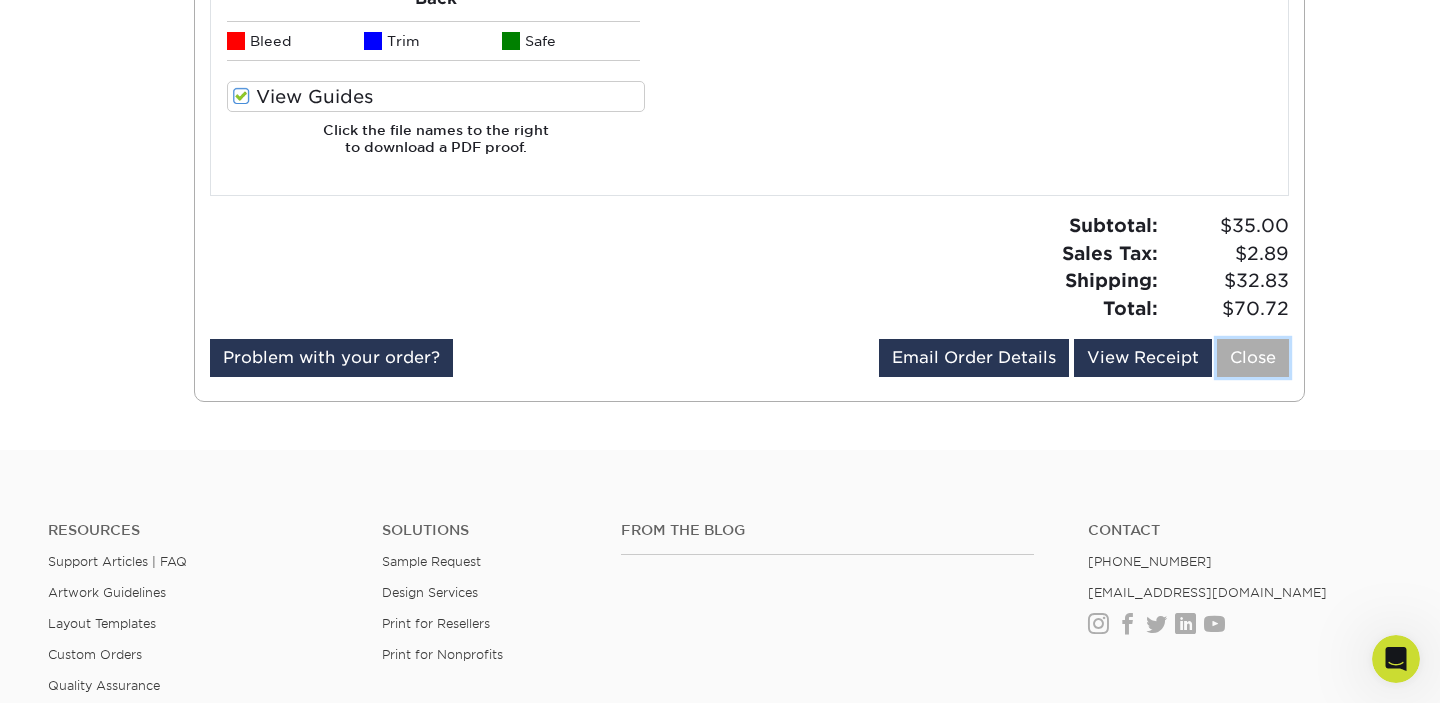 click on "Close" at bounding box center [1253, 358] 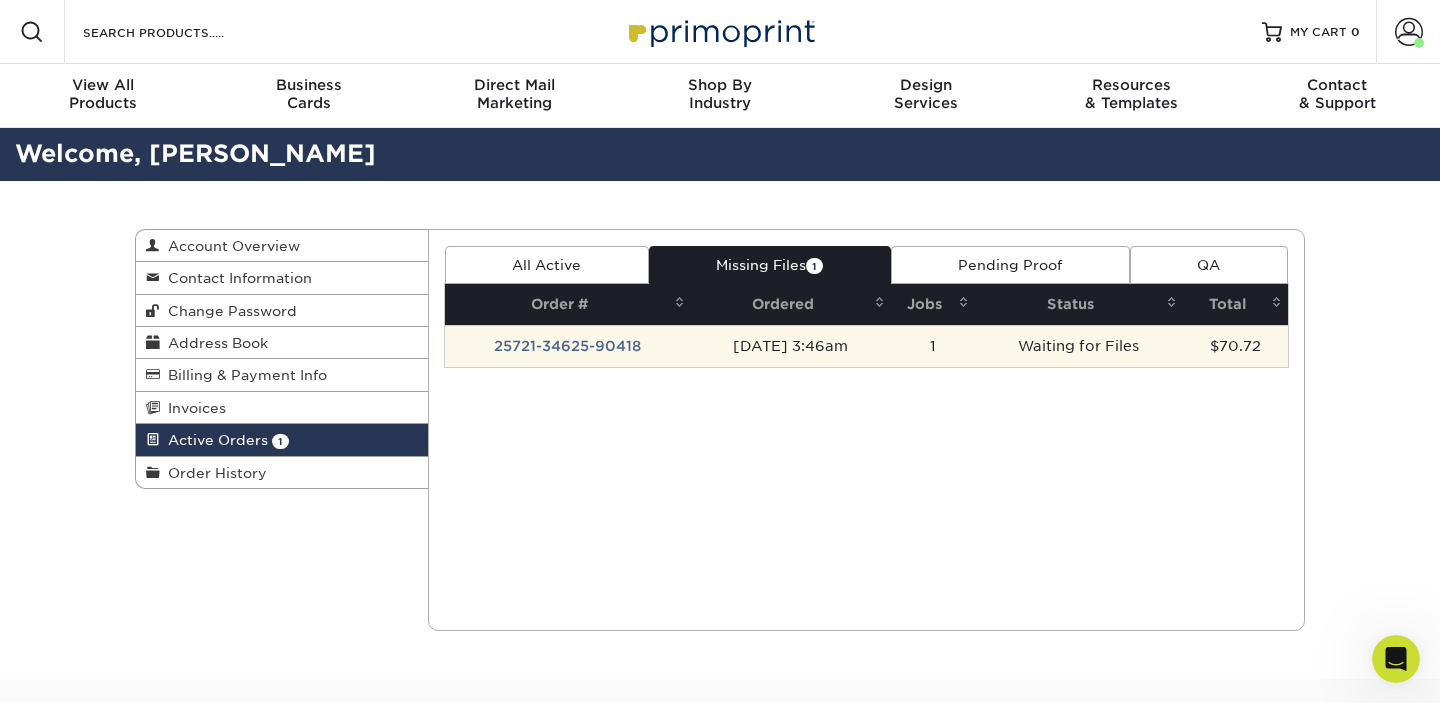 click on "Waiting for Files" at bounding box center [1079, 346] 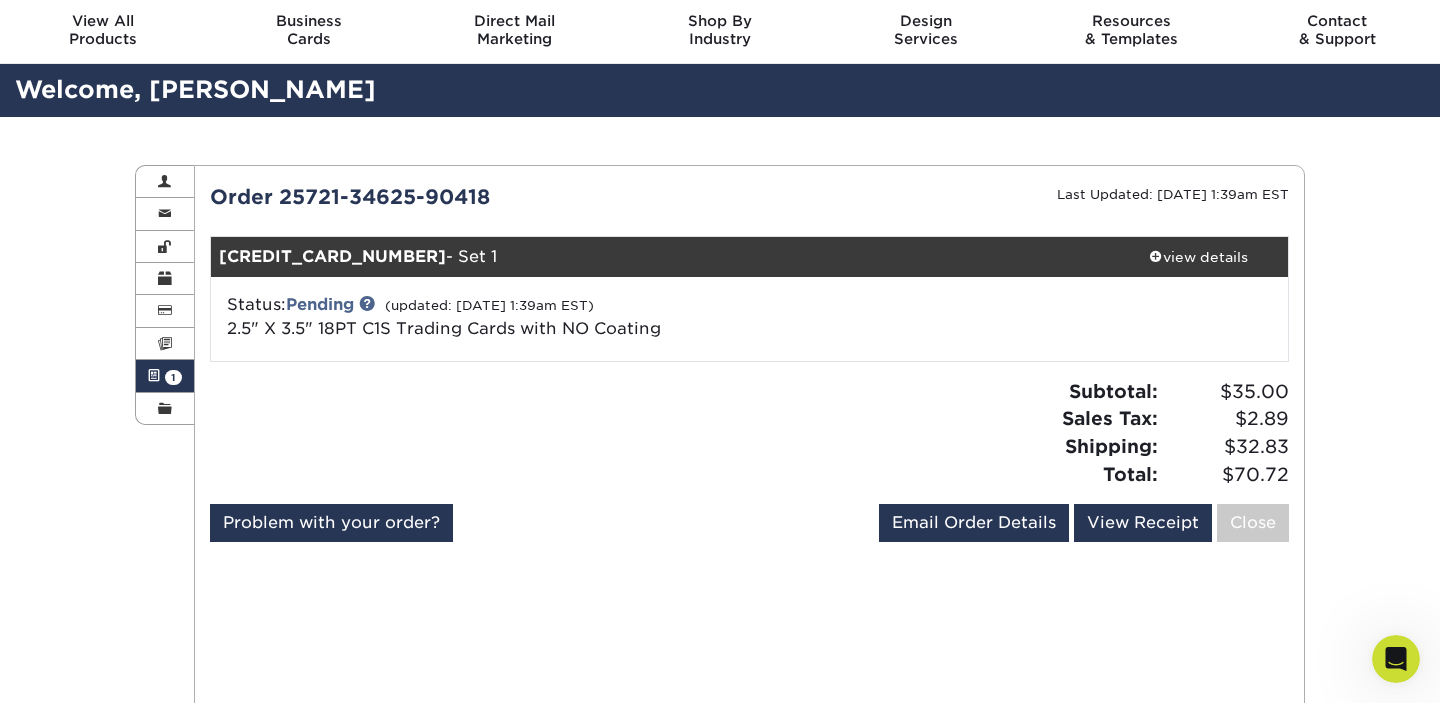 scroll, scrollTop: 71, scrollLeft: 0, axis: vertical 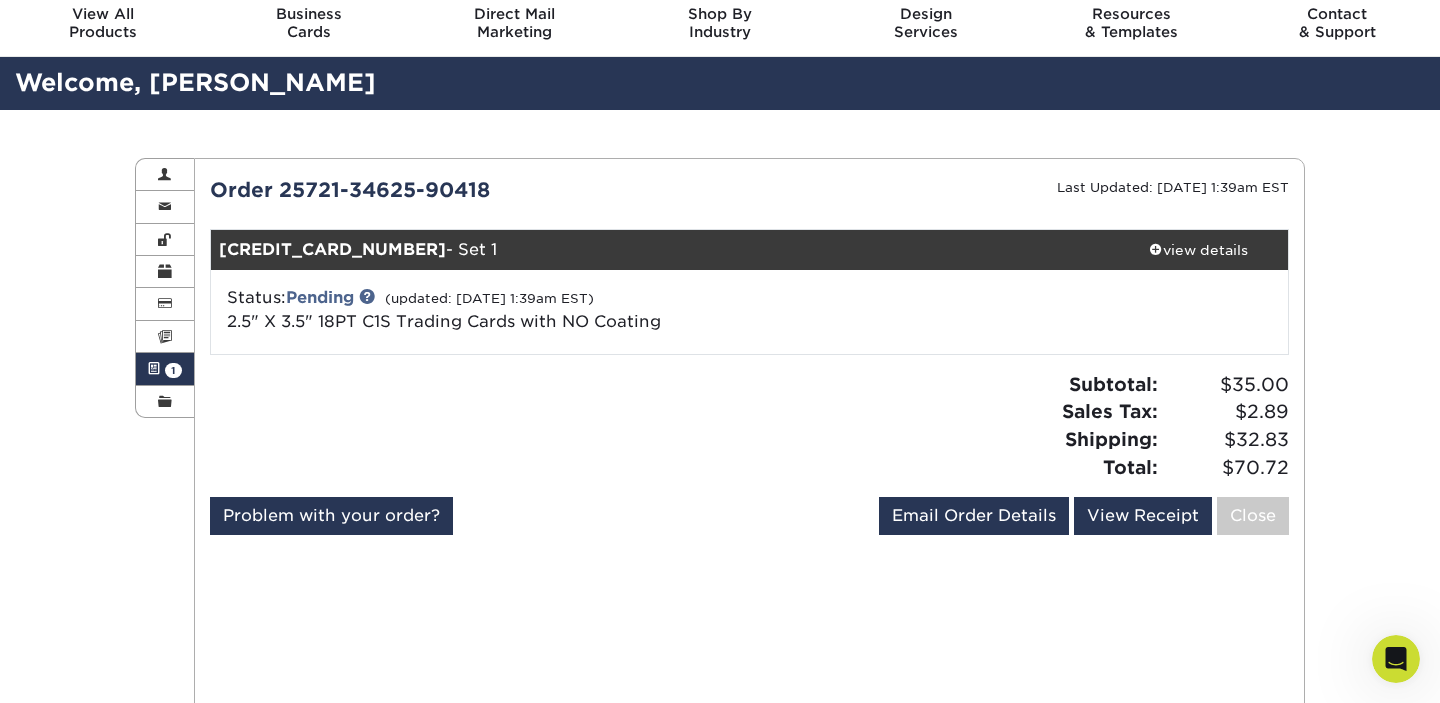 click at bounding box center (1396, 659) 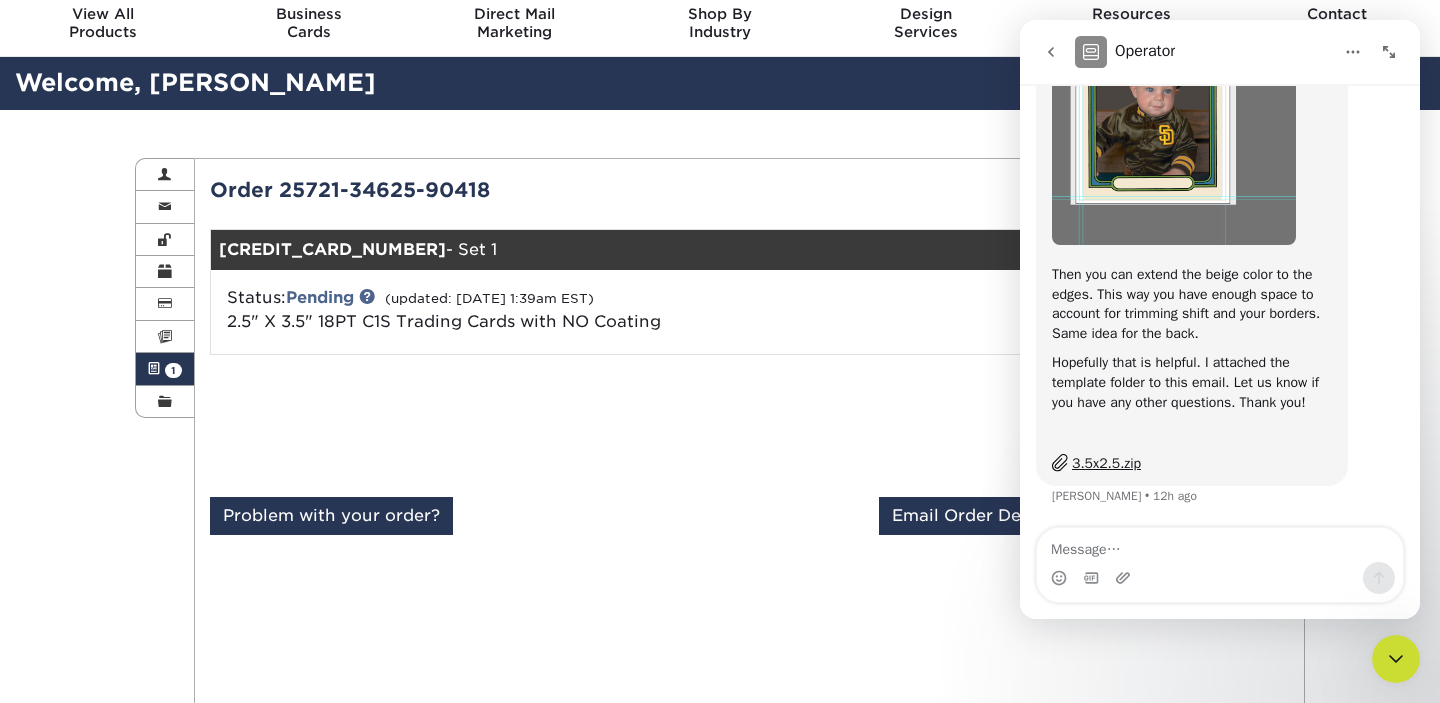 scroll, scrollTop: 2341, scrollLeft: 0, axis: vertical 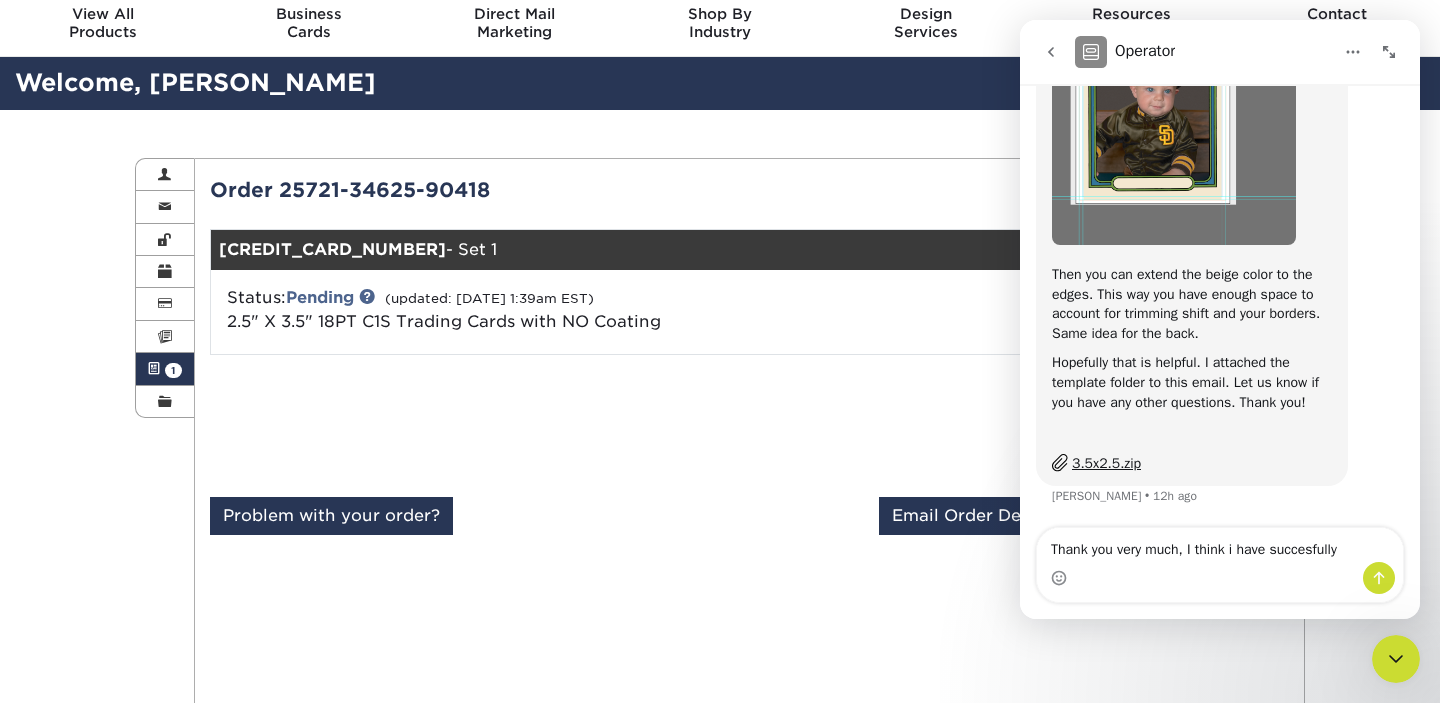 click on "Thank you very much, I think i have succesfully" at bounding box center (1220, 545) 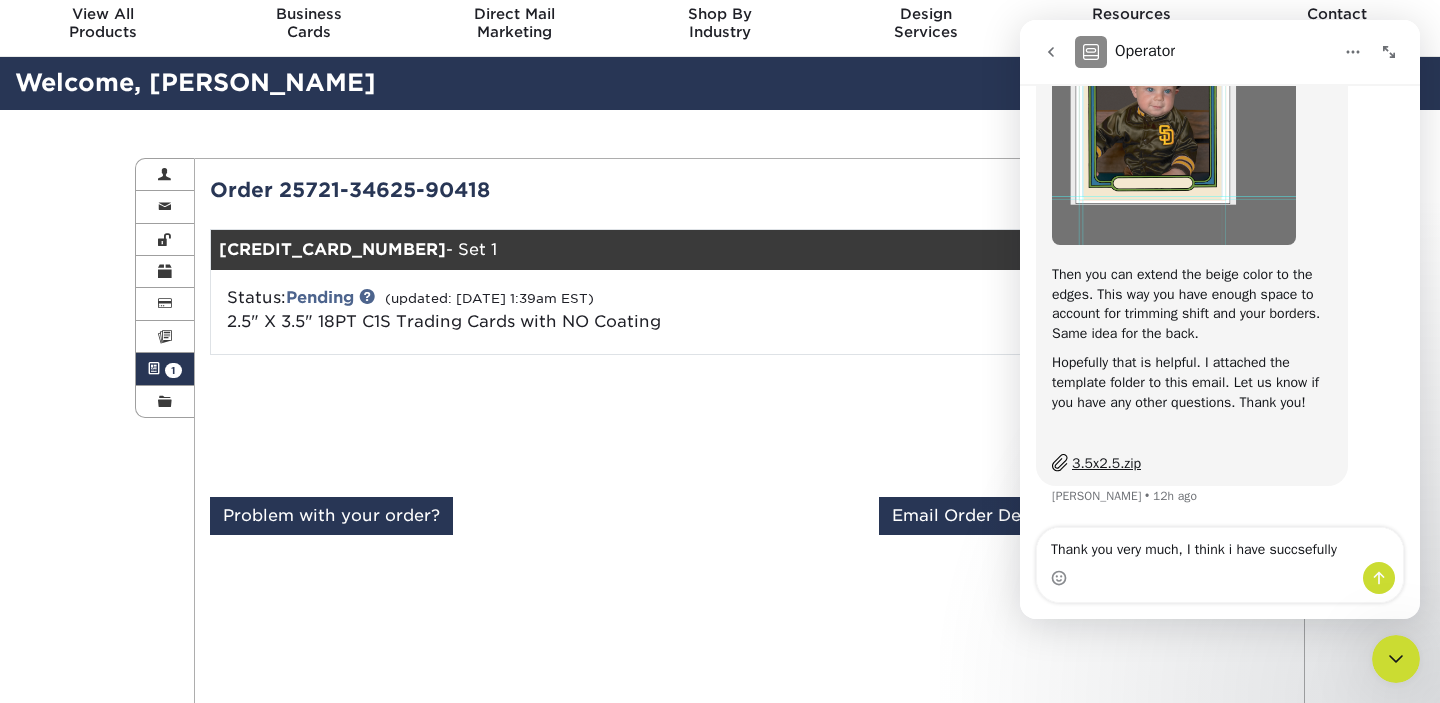 click on "Thank you very much, I think i have succsefully" at bounding box center (1220, 545) 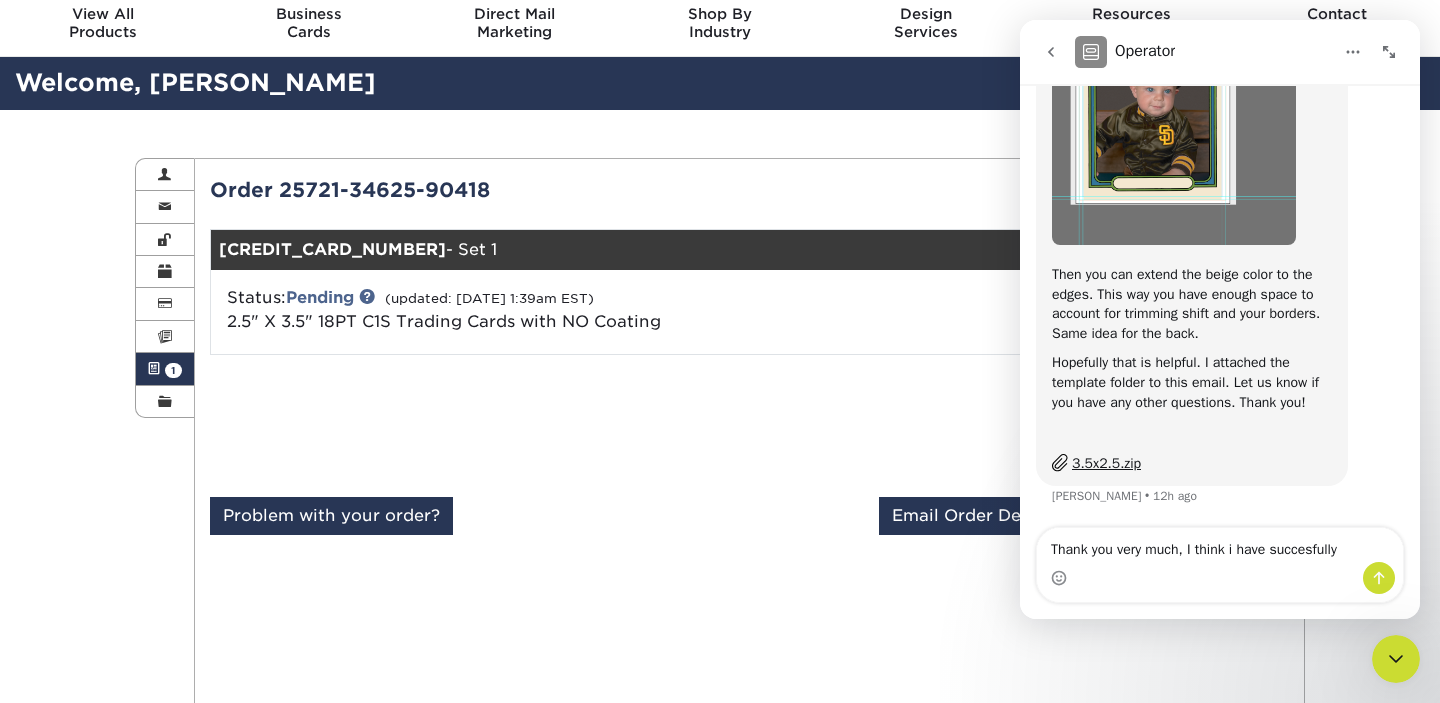 click on "Thank you very much, I think i have succesfully" at bounding box center (1220, 545) 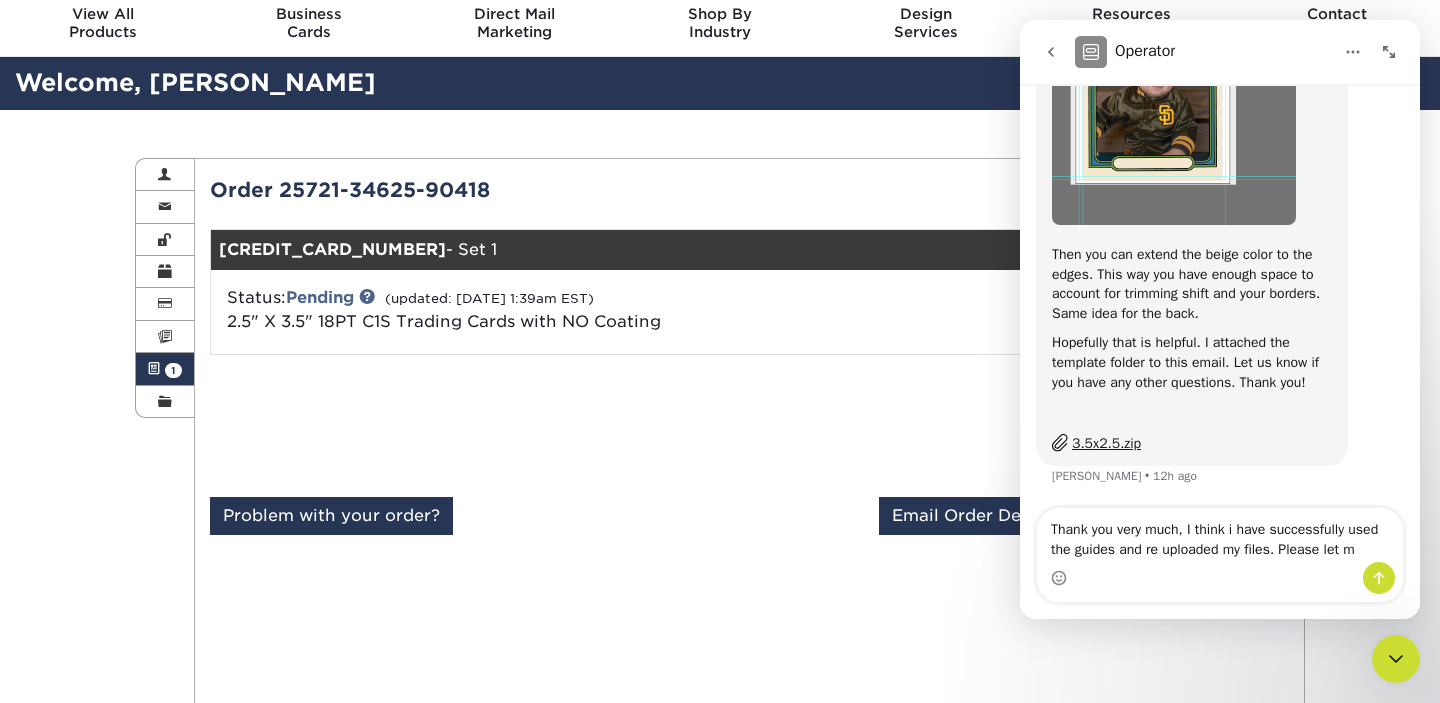 scroll, scrollTop: 2381, scrollLeft: 0, axis: vertical 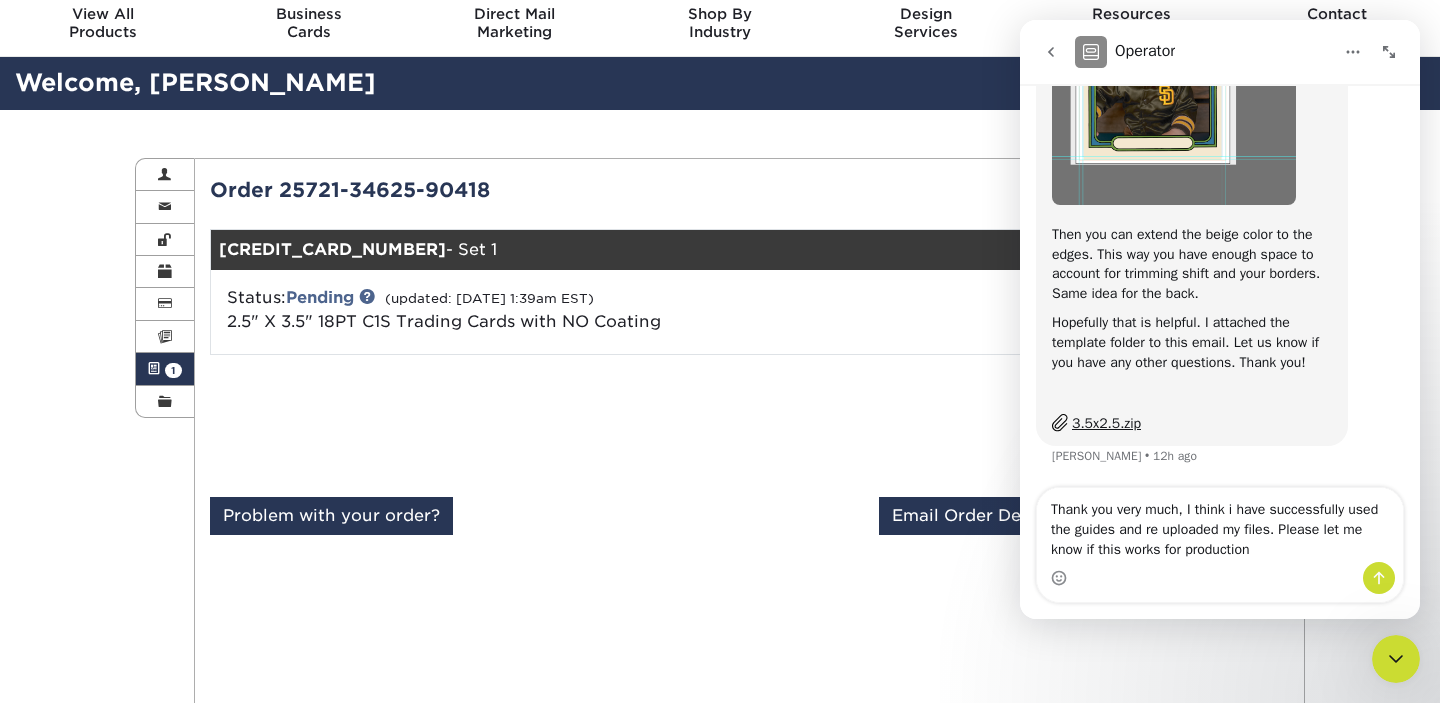 type on "Thank you very much, I think i have successfully used the guides and re uploaded my files. Please let me know if this works for production!" 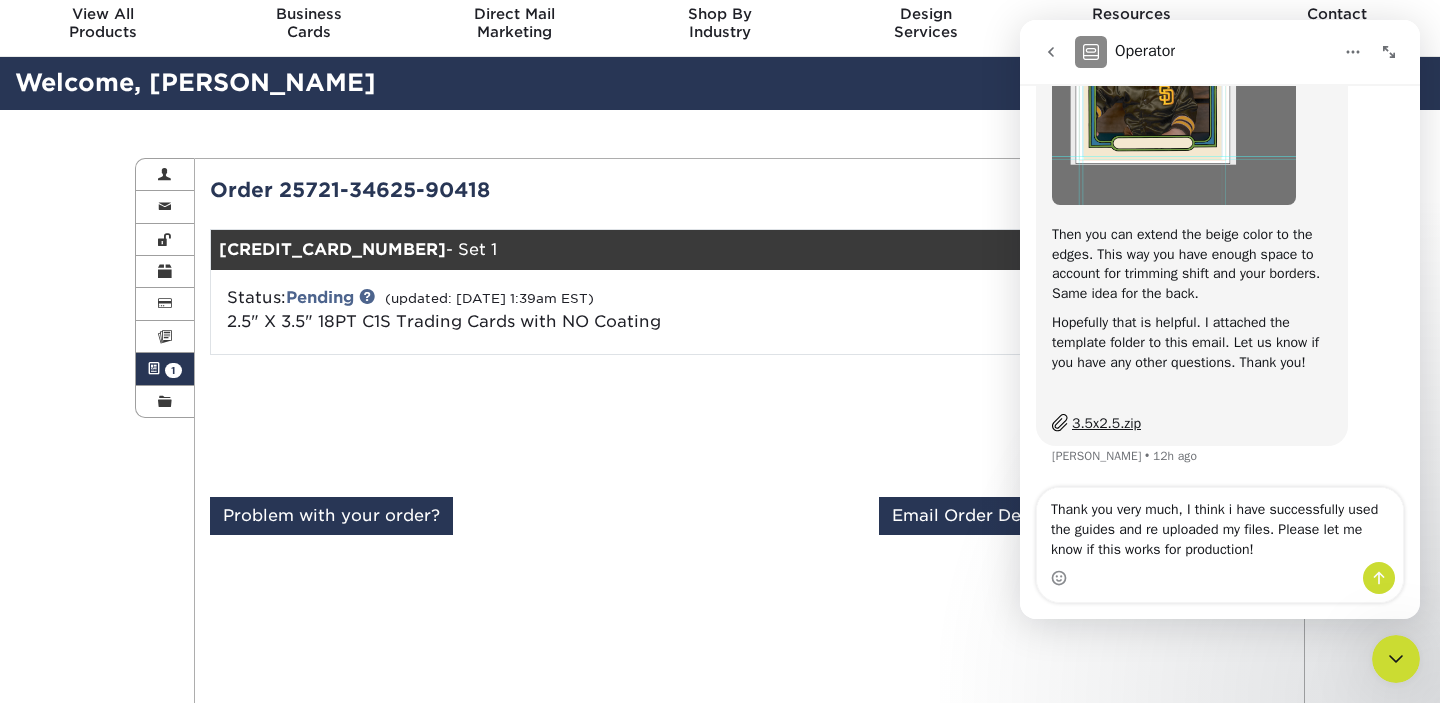 type 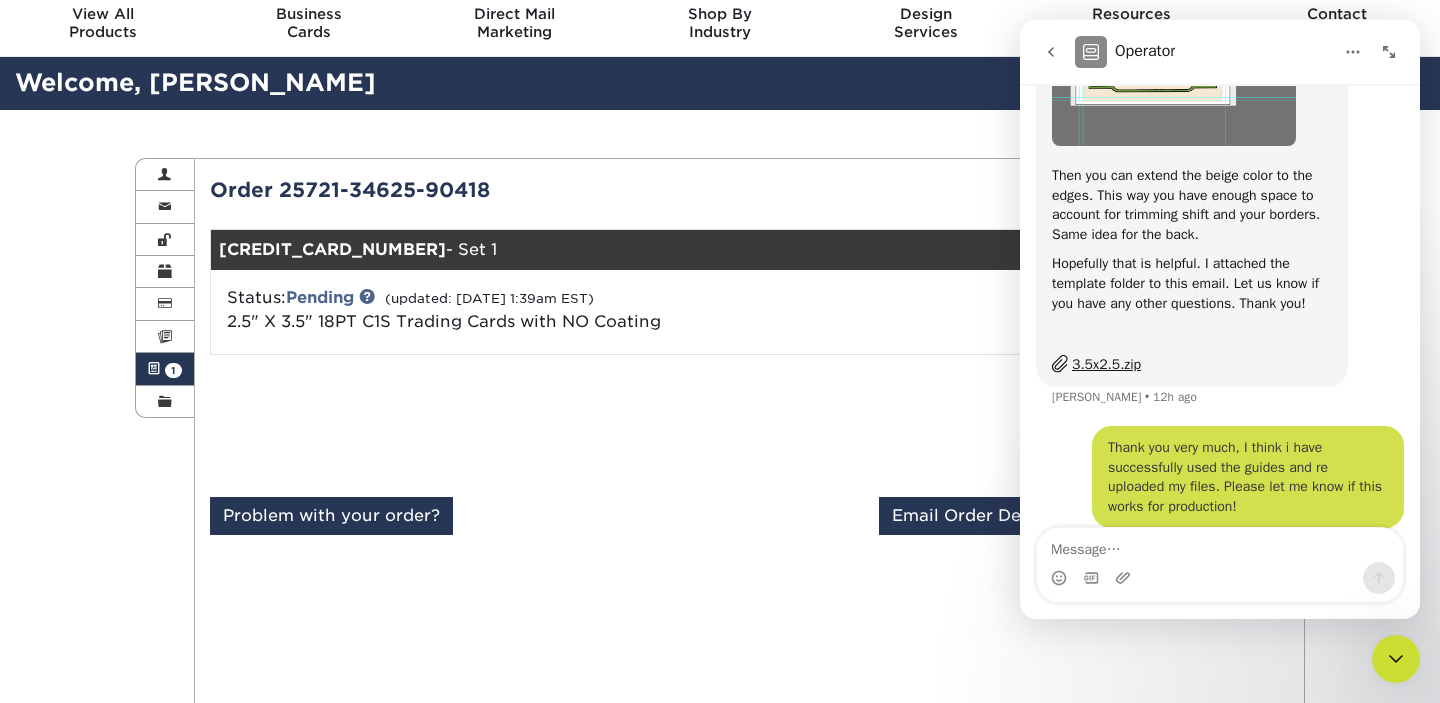 scroll, scrollTop: 2459, scrollLeft: 0, axis: vertical 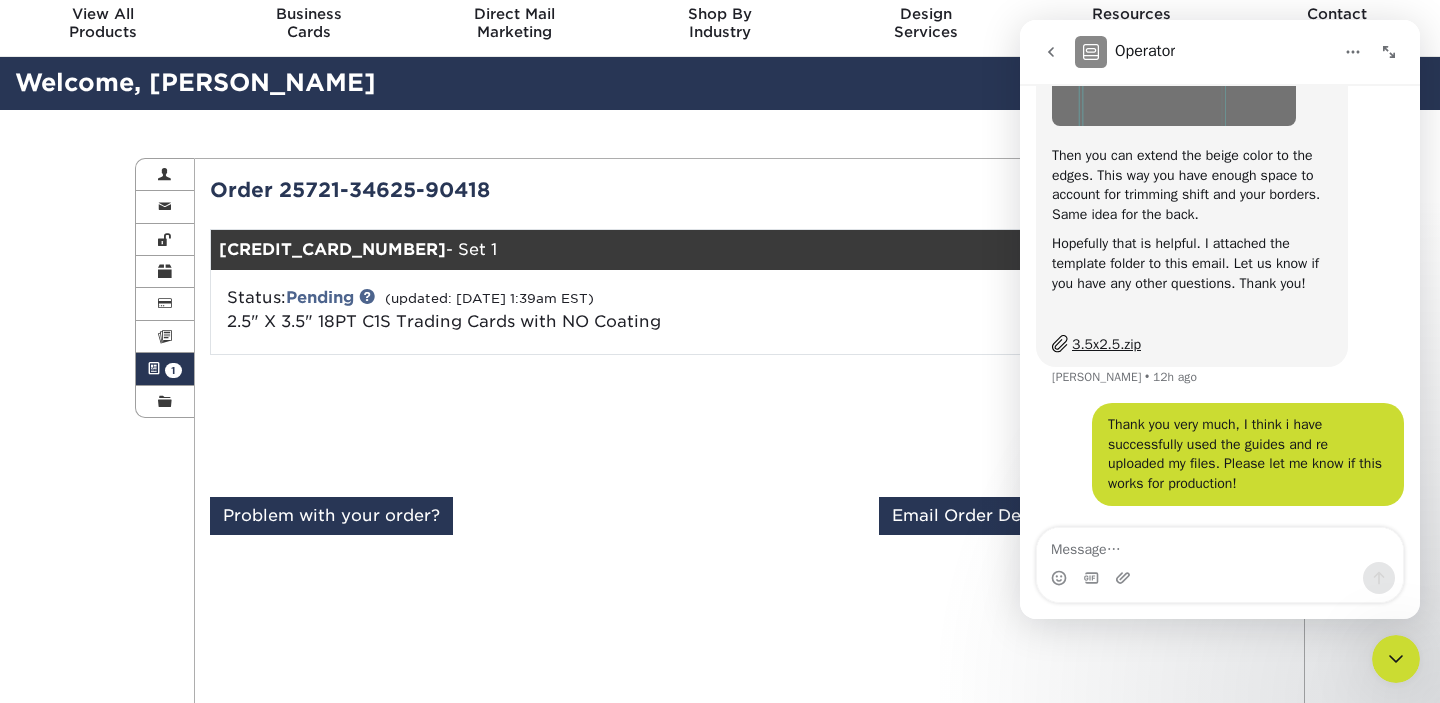 click at bounding box center (1396, 659) 